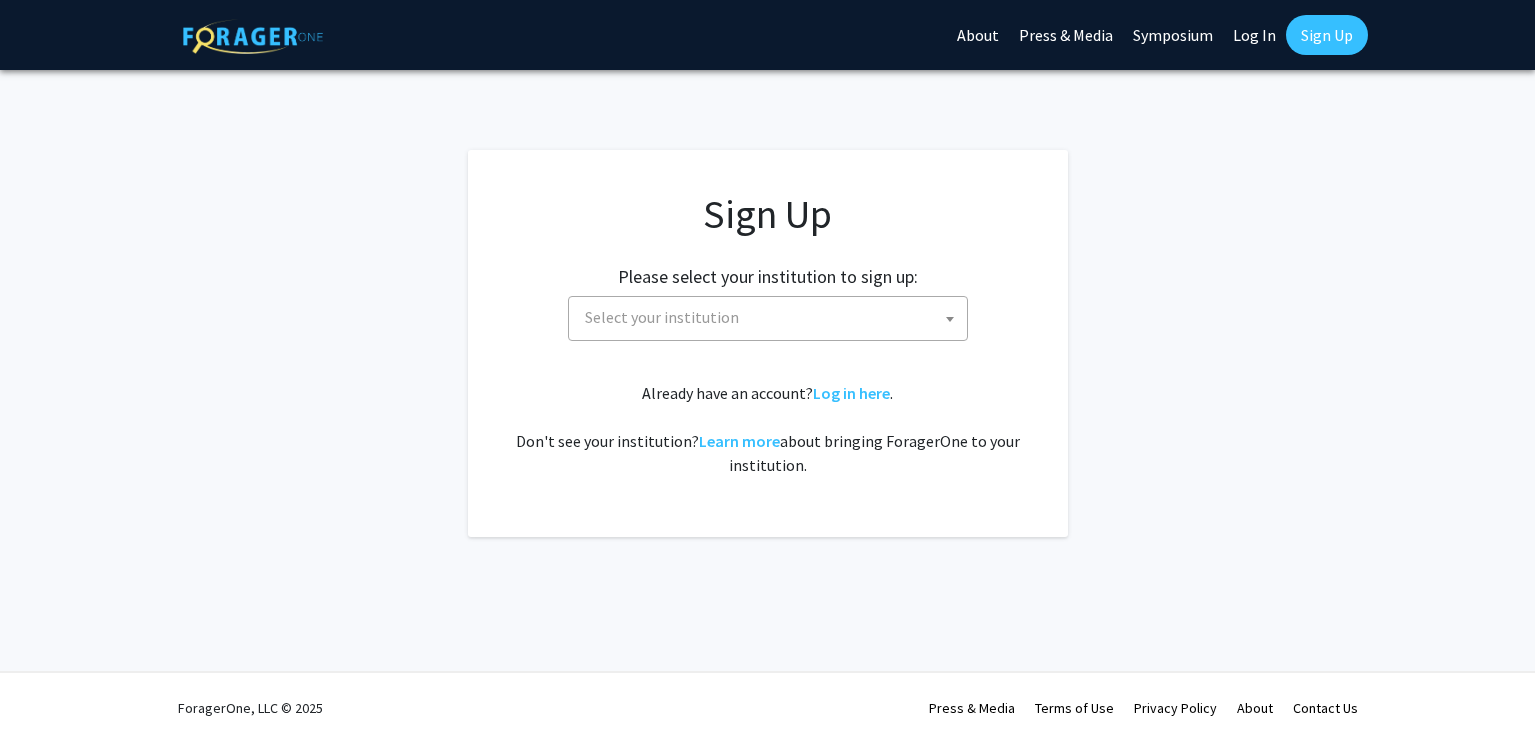scroll, scrollTop: 0, scrollLeft: 0, axis: both 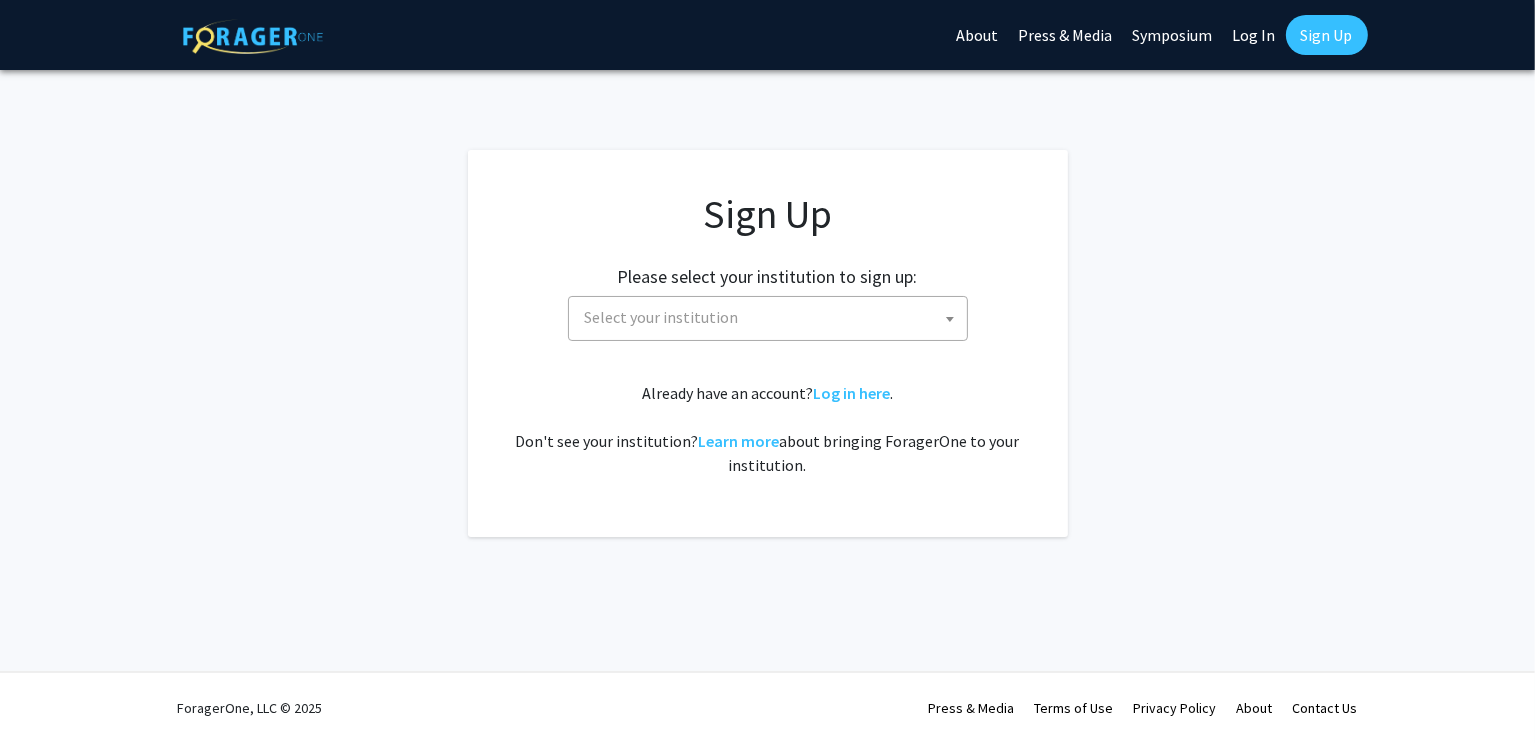 click on "Select your institution" at bounding box center (772, 317) 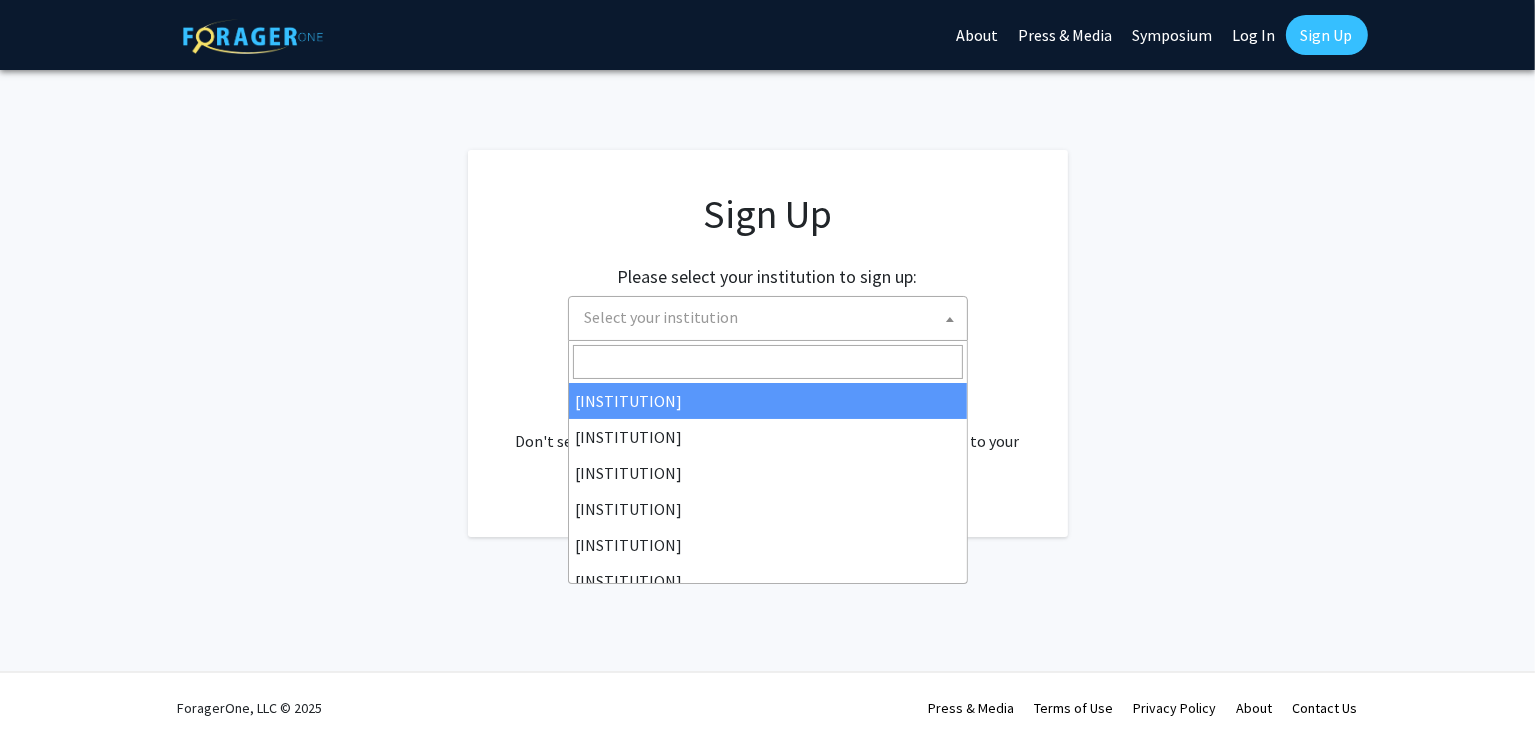 click on "Sign Up Please select your institution to sign up: Baylor University Brandeis University Christopher Newport University Clark Atlanta University Drexel University East Carolina University Eastern Michigan University Emory University Grand Valley State University Harvard University and Affiliated Hospitals High Point University Johns Hopkins University Kansas State University Morehouse College Morehouse School of Medicine Morgan State University Northern Illinois University Spelman College Thomas Jefferson University University of Georgia University of Hawaiʻi at Mānoa University of Kentucky University of Maryland University of Missouri Wayne State University Select your institution  Already have an account?  Log in here .   Don't see your institution?  Learn more  about bringing ForagerOne to your institution." at bounding box center [767, 343] 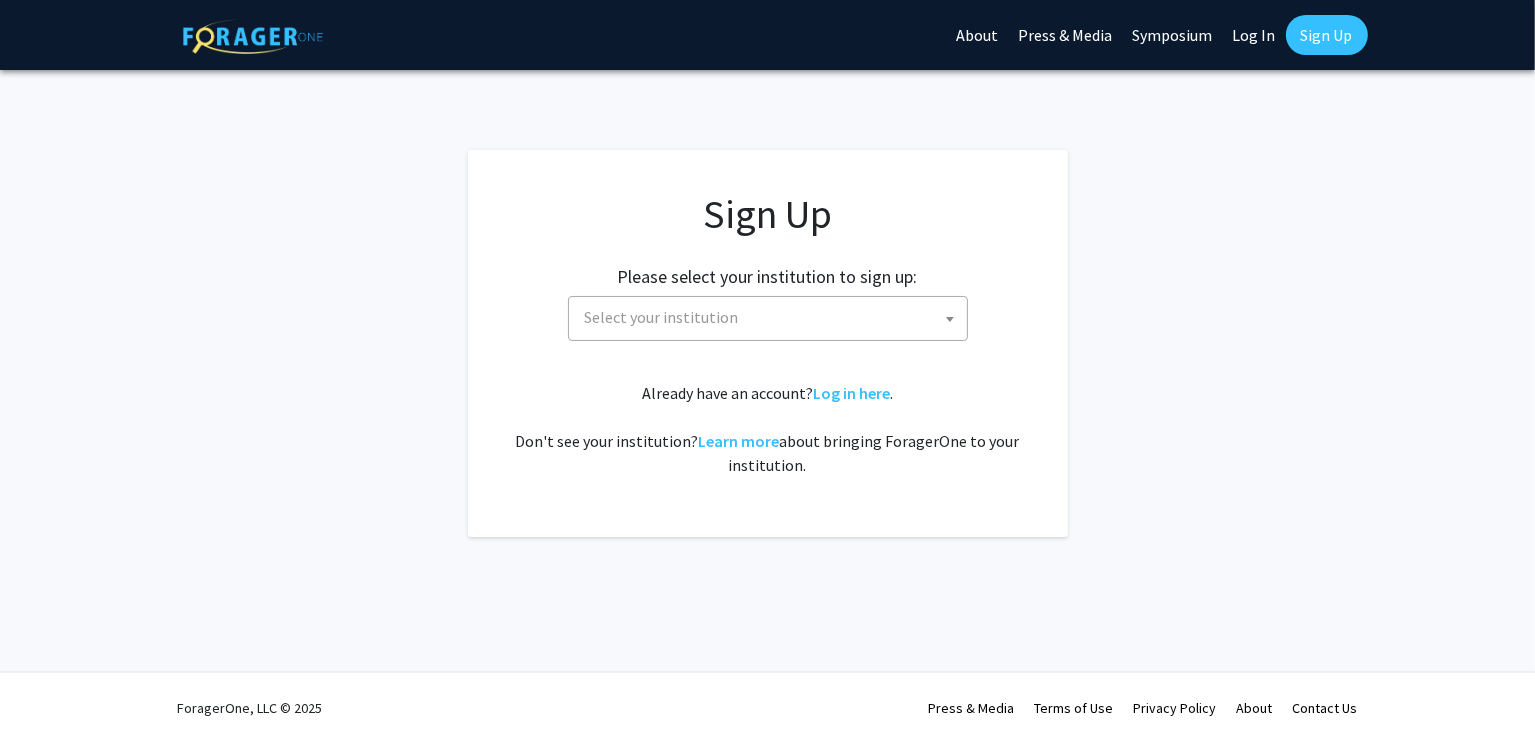 click on "Select your institution" at bounding box center [772, 317] 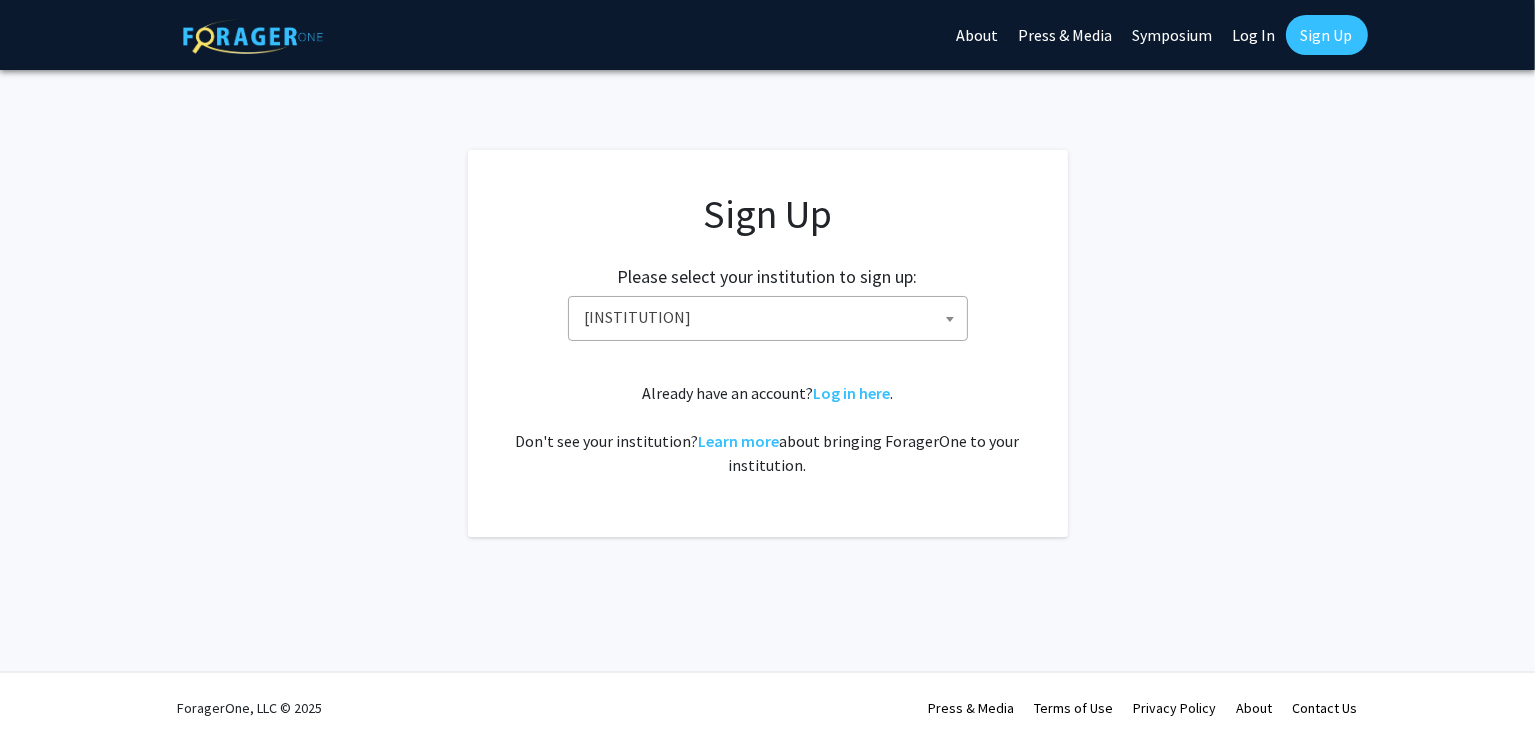 click on "Sign Up Please select your institution to sign up: Baylor University Brandeis University Christopher Newport University Clark Atlanta University Drexel University East Carolina University Eastern Michigan University Emory University Grand Valley State University Harvard University and Affiliated Hospitals High Point University Johns Hopkins University Kansas State University Morehouse College Morehouse School of Medicine Morgan State University Northern Illinois University Spelman College Thomas Jefferson University University of Georgia University of Hawaiʻi at Mānoa University of Kentucky University of Maryland University of Missouri Wayne State University Johns Hopkins University  Already have an account?  Log in here .   Don't see your institution?  Learn more  about bringing ForagerOne to your institution." at bounding box center (768, 343) 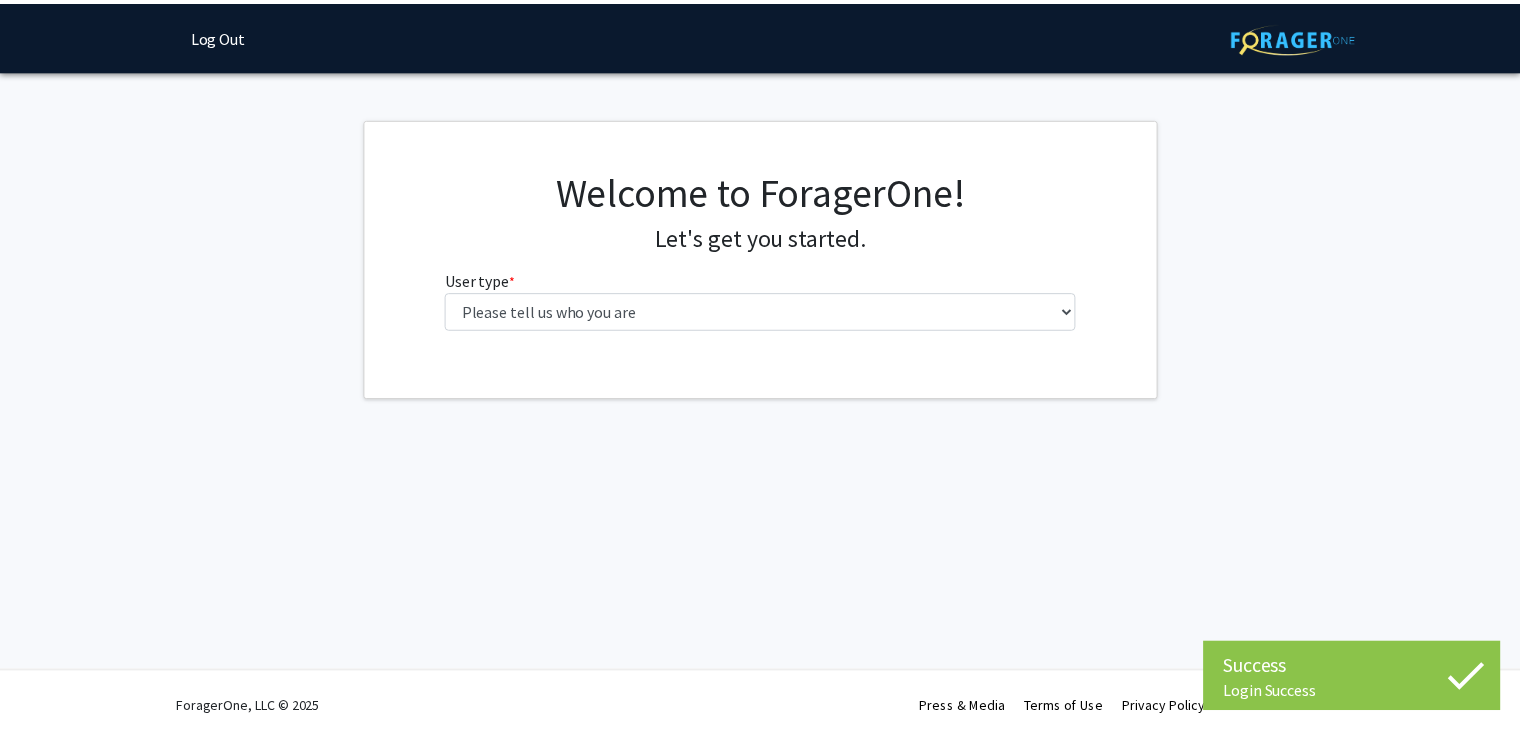scroll, scrollTop: 0, scrollLeft: 0, axis: both 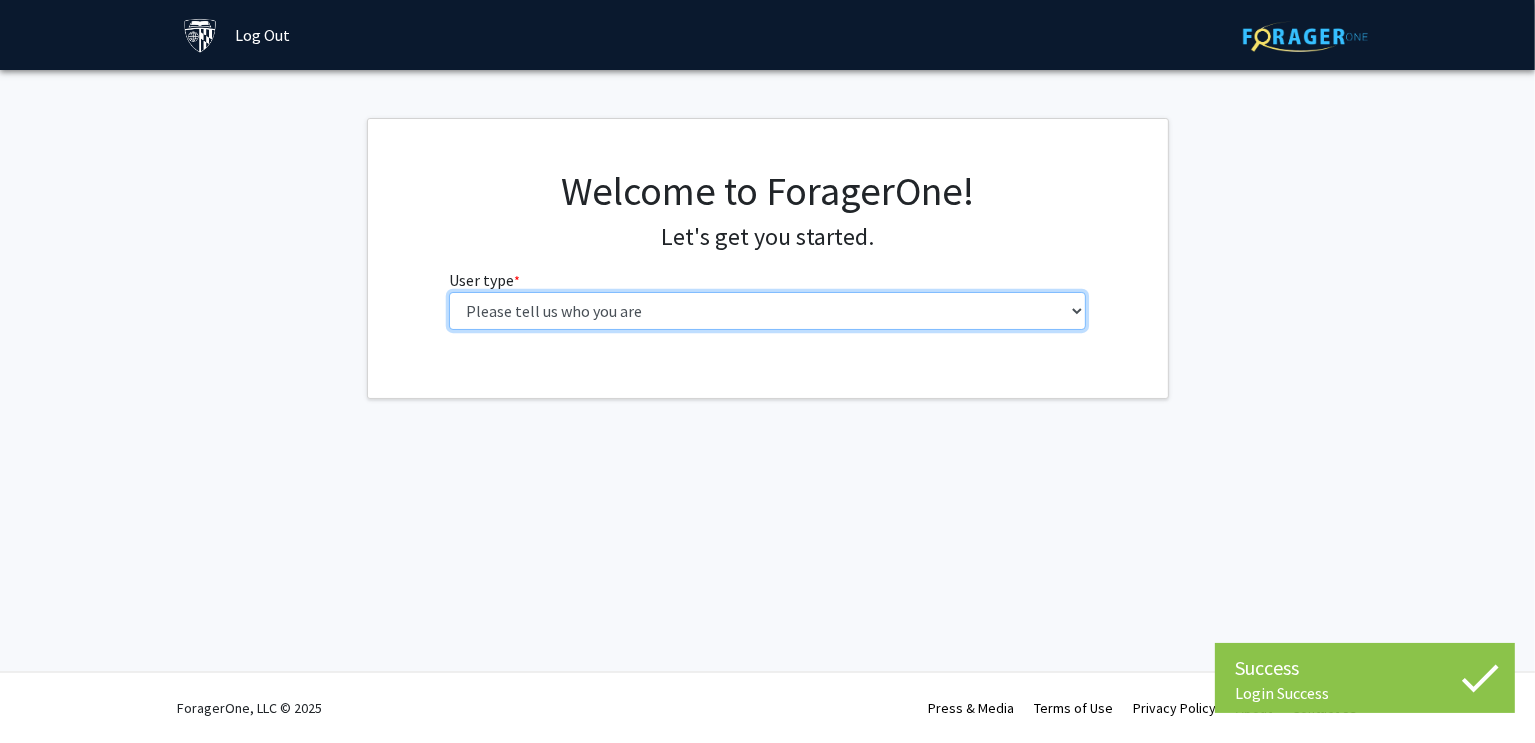 click on "Please tell us who you are  Undergraduate Student   Master's Student   Doctoral Candidate (PhD, MD, DMD, PharmD, etc.)   Postdoctoral Researcher / Research Staff / Medical Resident / Medical Fellow   Faculty   Administrative Staff" at bounding box center (767, 311) 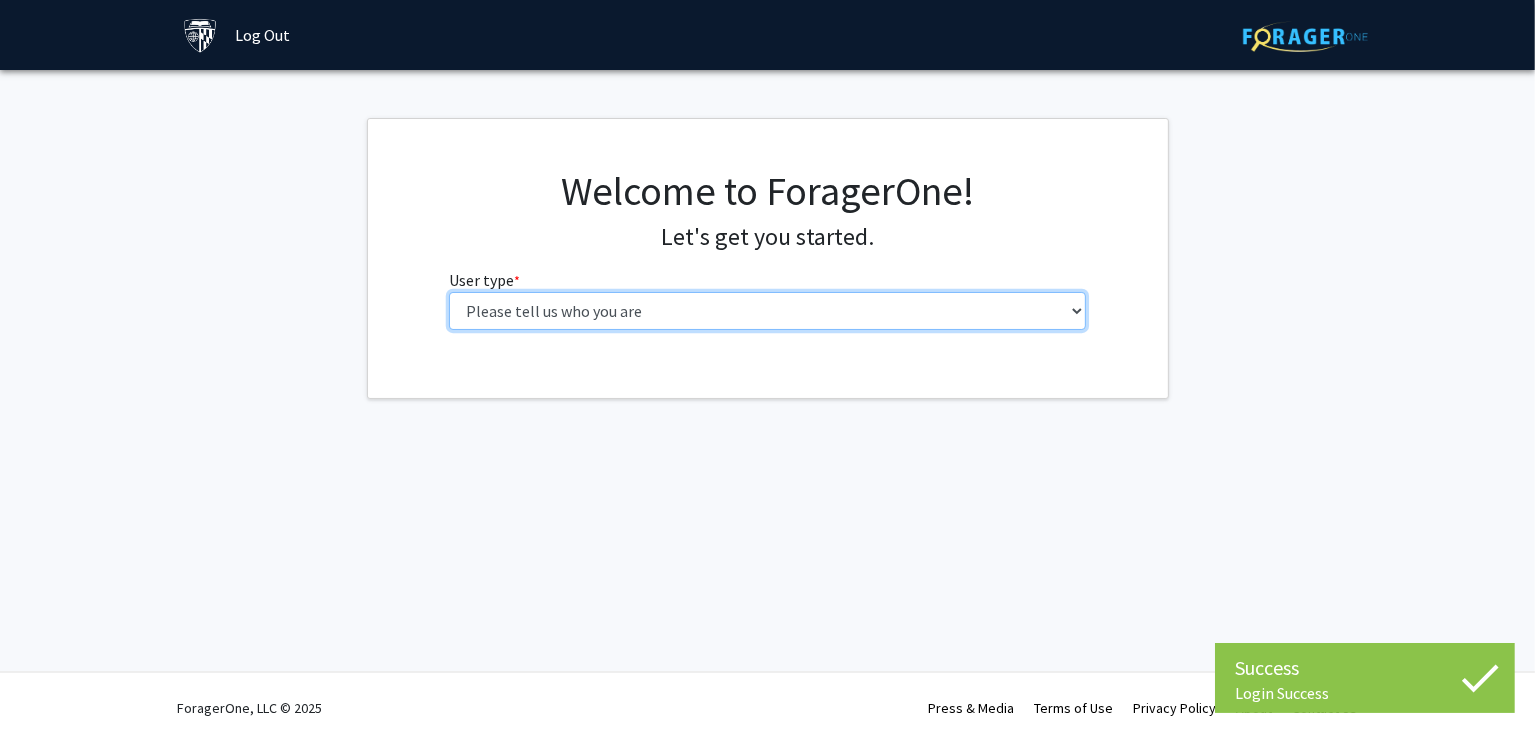 select on "2: masters" 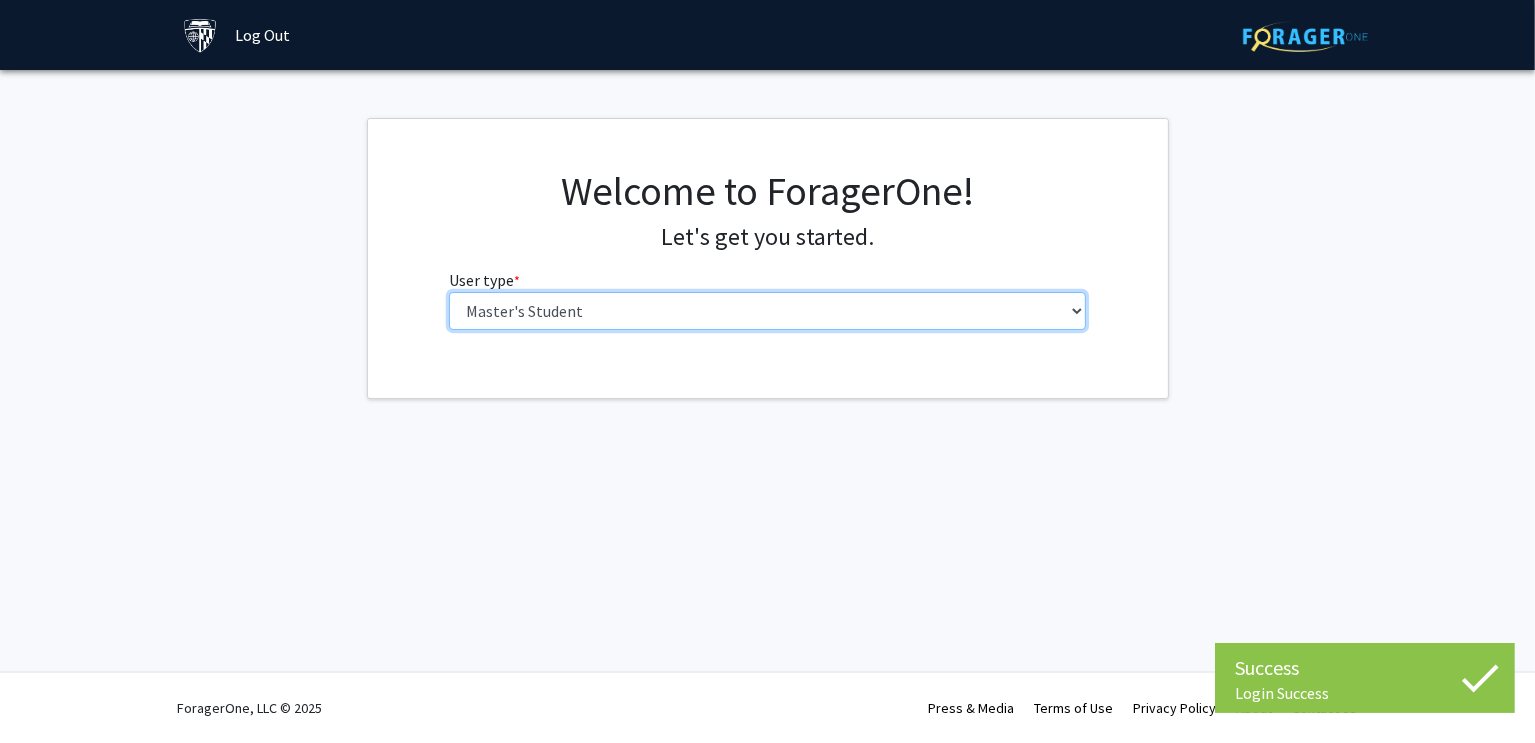 click on "Please tell us who you are  Undergraduate Student   Master's Student   Doctoral Candidate (PhD, MD, DMD, PharmD, etc.)   Postdoctoral Researcher / Research Staff / Medical Resident / Medical Fellow   Faculty   Administrative Staff" at bounding box center [767, 311] 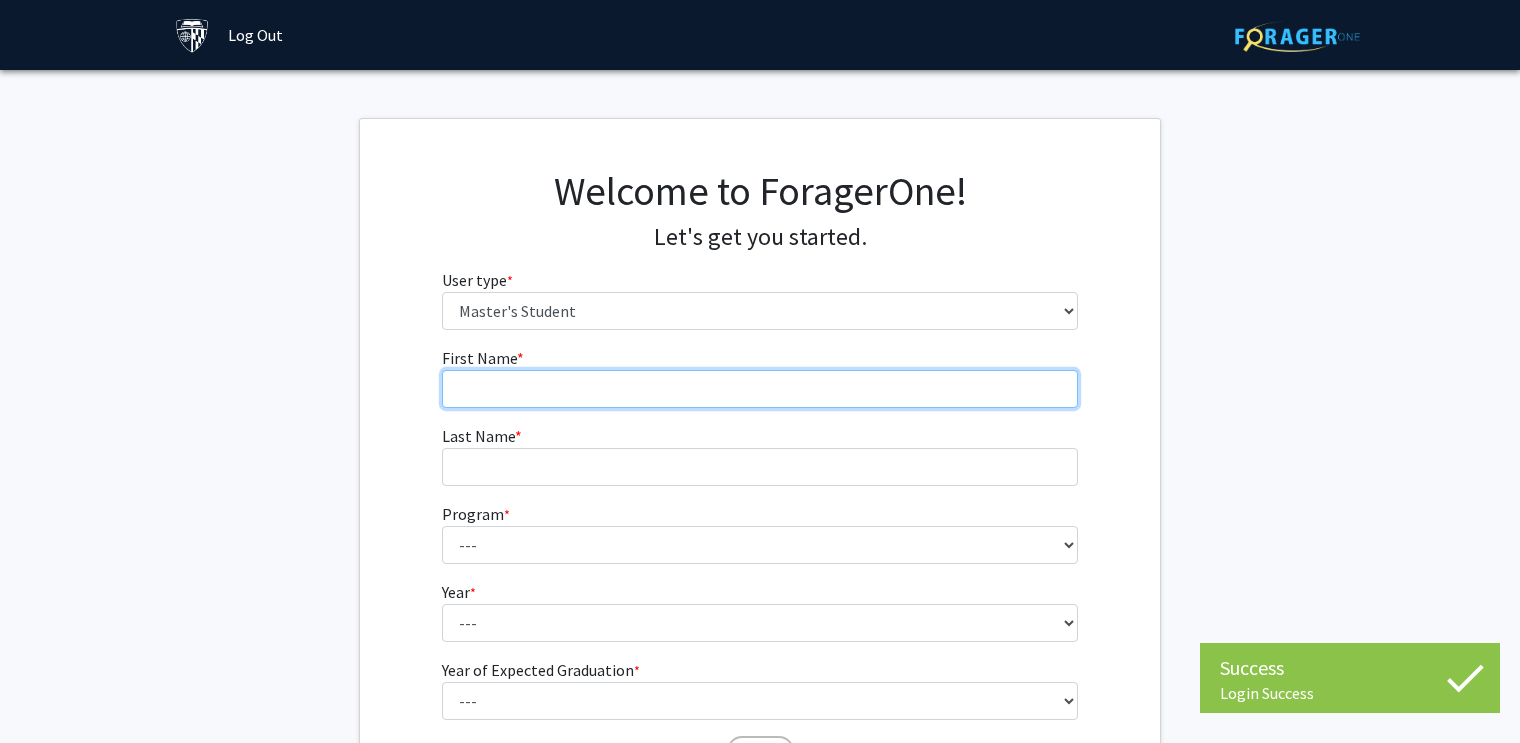 click on "First Name * required" at bounding box center (760, 389) 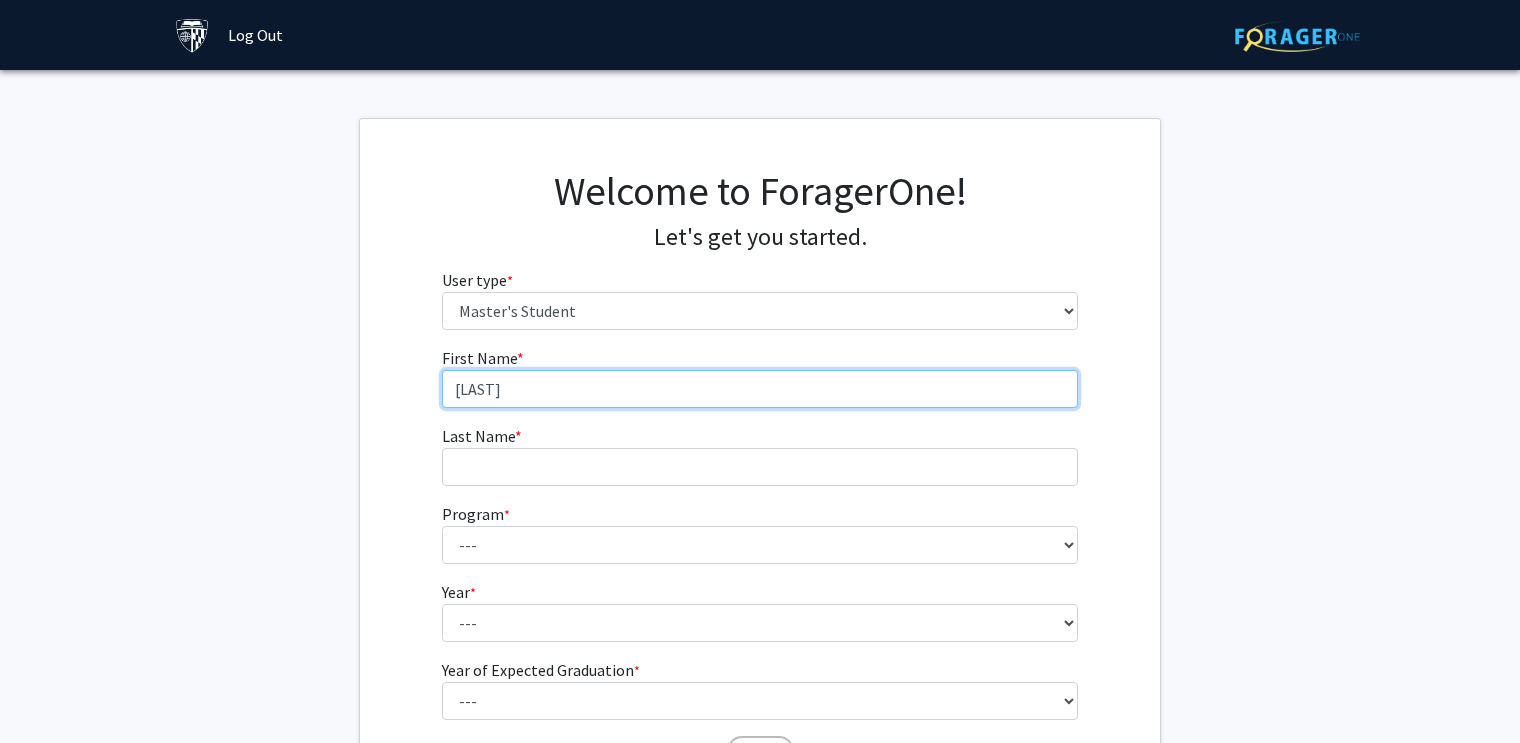 type on "[LAST]" 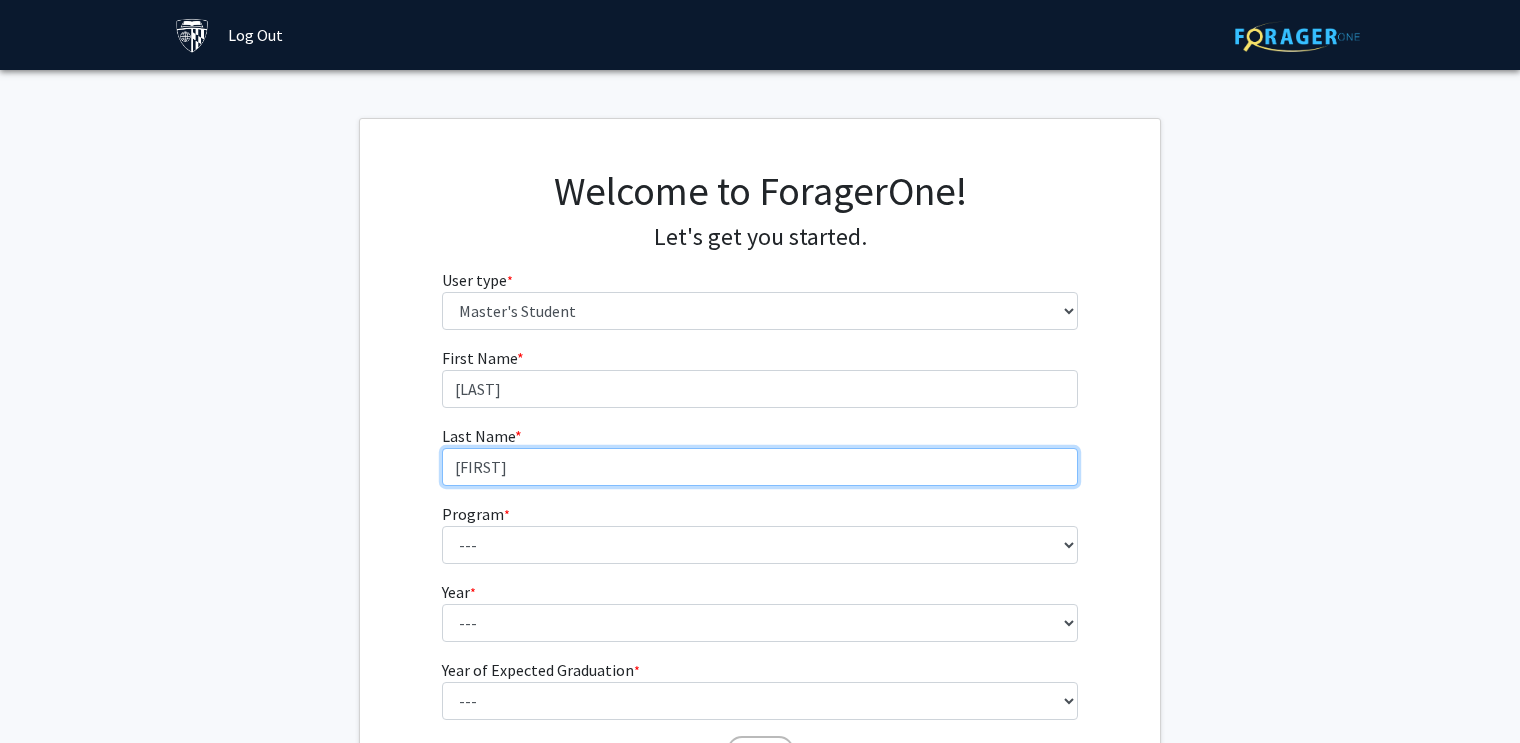 type on "[FIRST]" 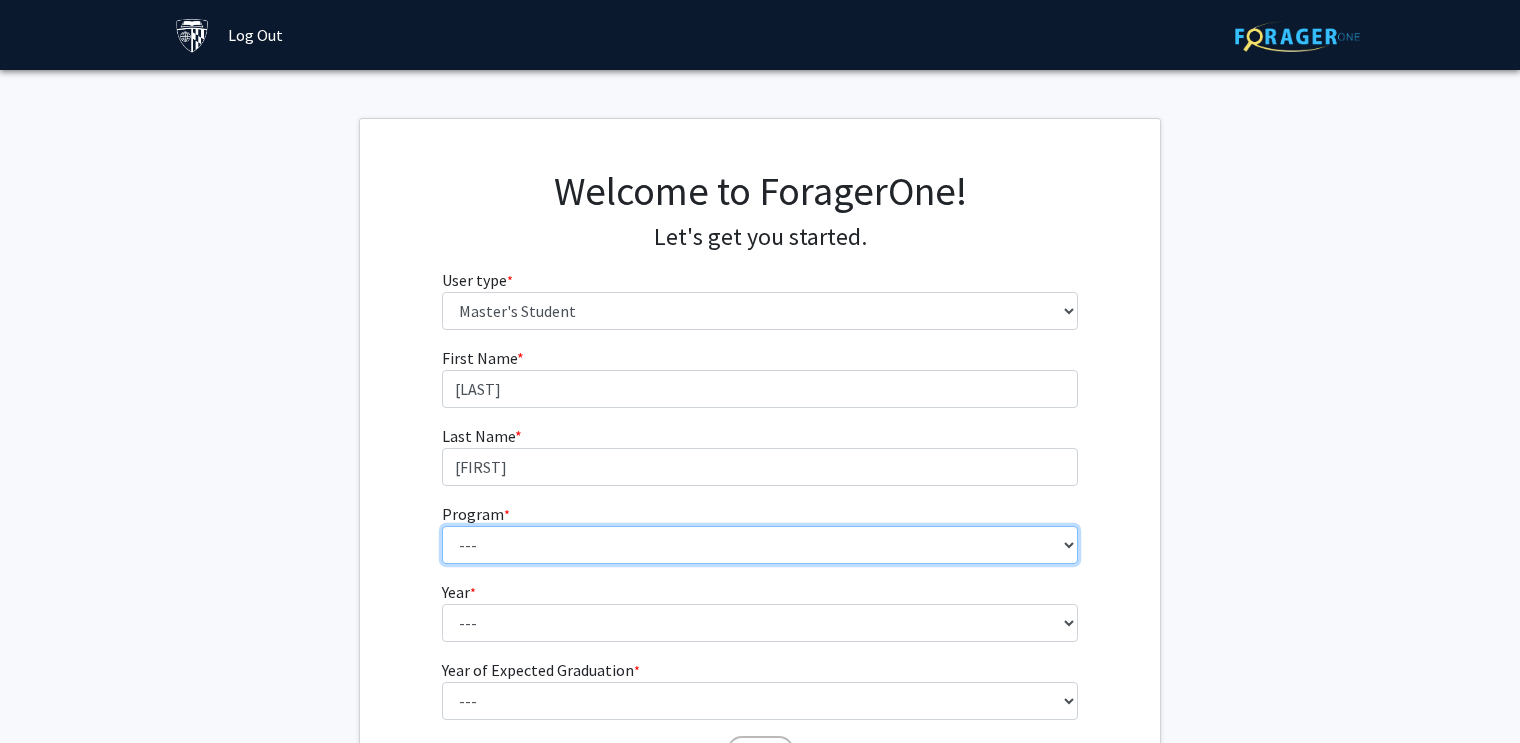 click on "---  Anatomy Education   Applied and Computational Mathematics   Applied Biomedical Engineering   Applied Economics   Applied Economics   Applied Health Sciences Informatics   Applied Mathematics and Statistics   Applied Physics   Applied Science in Community-Based Primary Health Care Programs in Global Health   Applied Science in Global Health Planning and Management   Applied Science in Humanitarian Health   Applied Science in Patient Safety and Healthcare Quality   Applied Science in Population Health Management   Applied Science in Spatial Analysis for Public Health   Artificial Intelligence   Audio Science: Acoustics   Audio Sciences: Recording and Production   Biochemistry and Molecular Biology   Bioengineering Innovation and Design   Bioethics   Bioinformatics   Biology   Biomedical Engineering   Biophysics   Biostatistics   Biotechnology   Biotechnology   Biotechnology Enterprise and Entrepreneurship   Business Administration   Business Analytics and Risk Management   Civil Engineering   Classics" at bounding box center (760, 545) 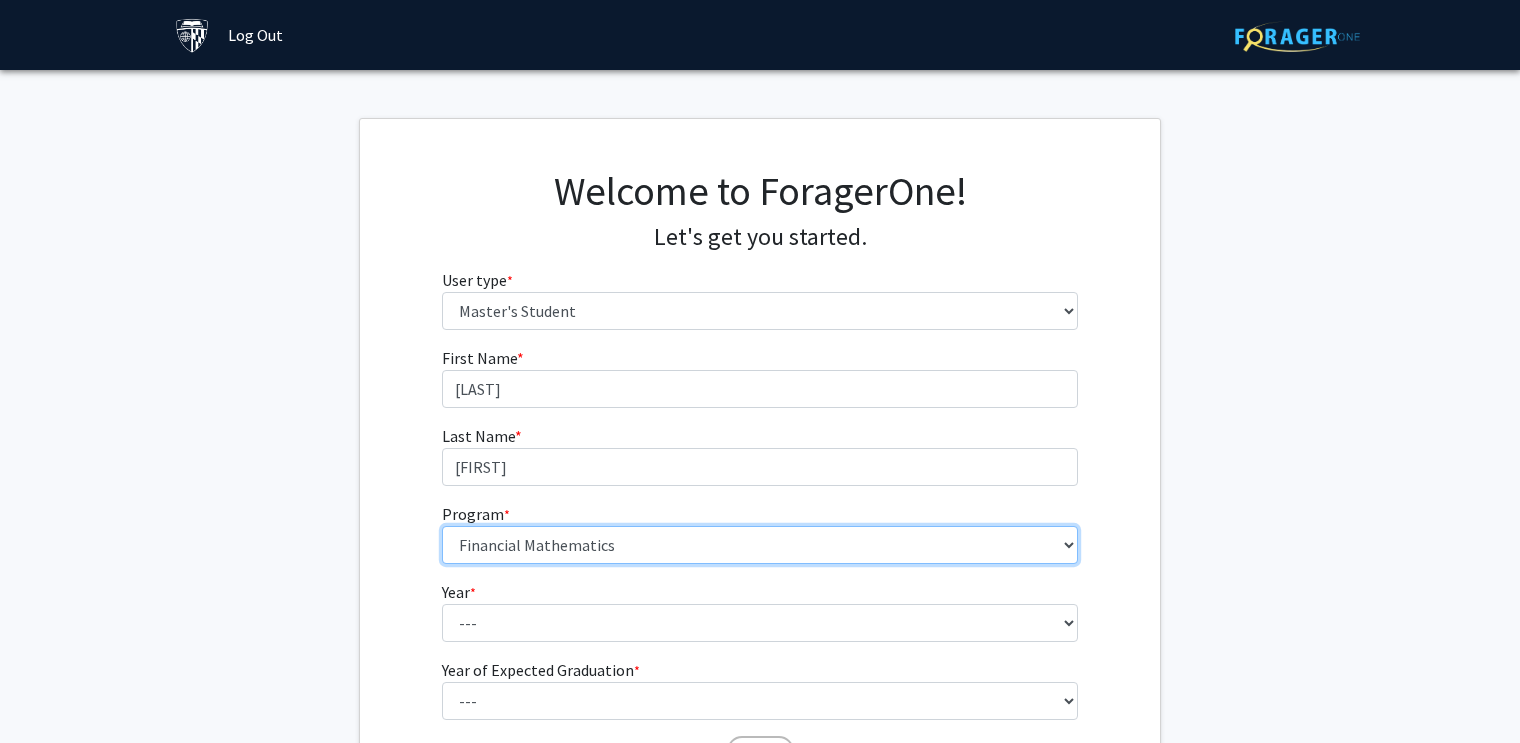 click on "---  Anatomy Education   Applied and Computational Mathematics   Applied Biomedical Engineering   Applied Economics   Applied Economics   Applied Health Sciences Informatics   Applied Mathematics and Statistics   Applied Physics   Applied Science in Community-Based Primary Health Care Programs in Global Health   Applied Science in Global Health Planning and Management   Applied Science in Humanitarian Health   Applied Science in Patient Safety and Healthcare Quality   Applied Science in Population Health Management   Applied Science in Spatial Analysis for Public Health   Artificial Intelligence   Audio Science: Acoustics   Audio Sciences: Recording and Production   Biochemistry and Molecular Biology   Bioengineering Innovation and Design   Bioethics   Bioinformatics   Biology   Biomedical Engineering   Biophysics   Biostatistics   Biotechnology   Biotechnology   Biotechnology Enterprise and Entrepreneurship   Business Administration   Business Analytics and Risk Management   Civil Engineering   Classics" at bounding box center (760, 545) 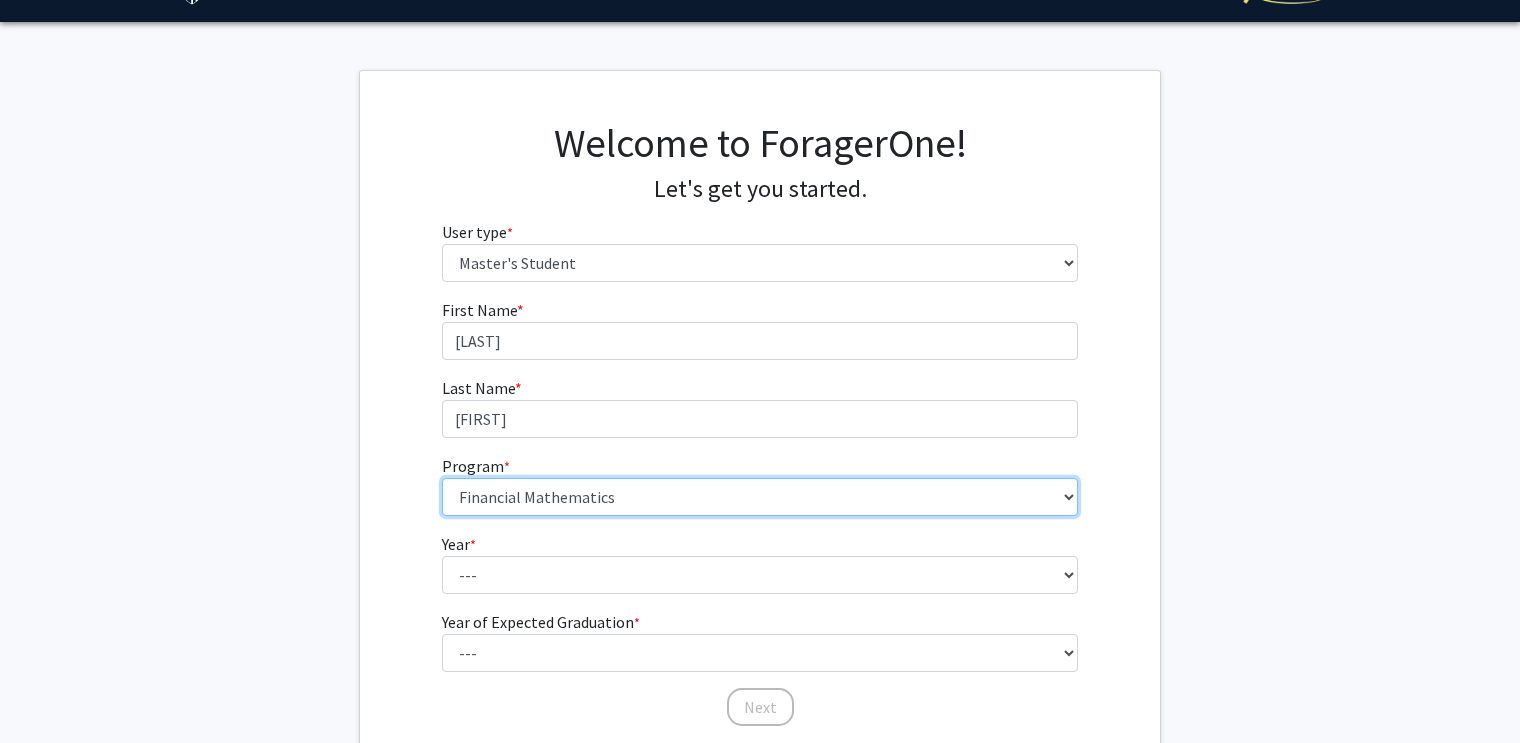 scroll, scrollTop: 201, scrollLeft: 0, axis: vertical 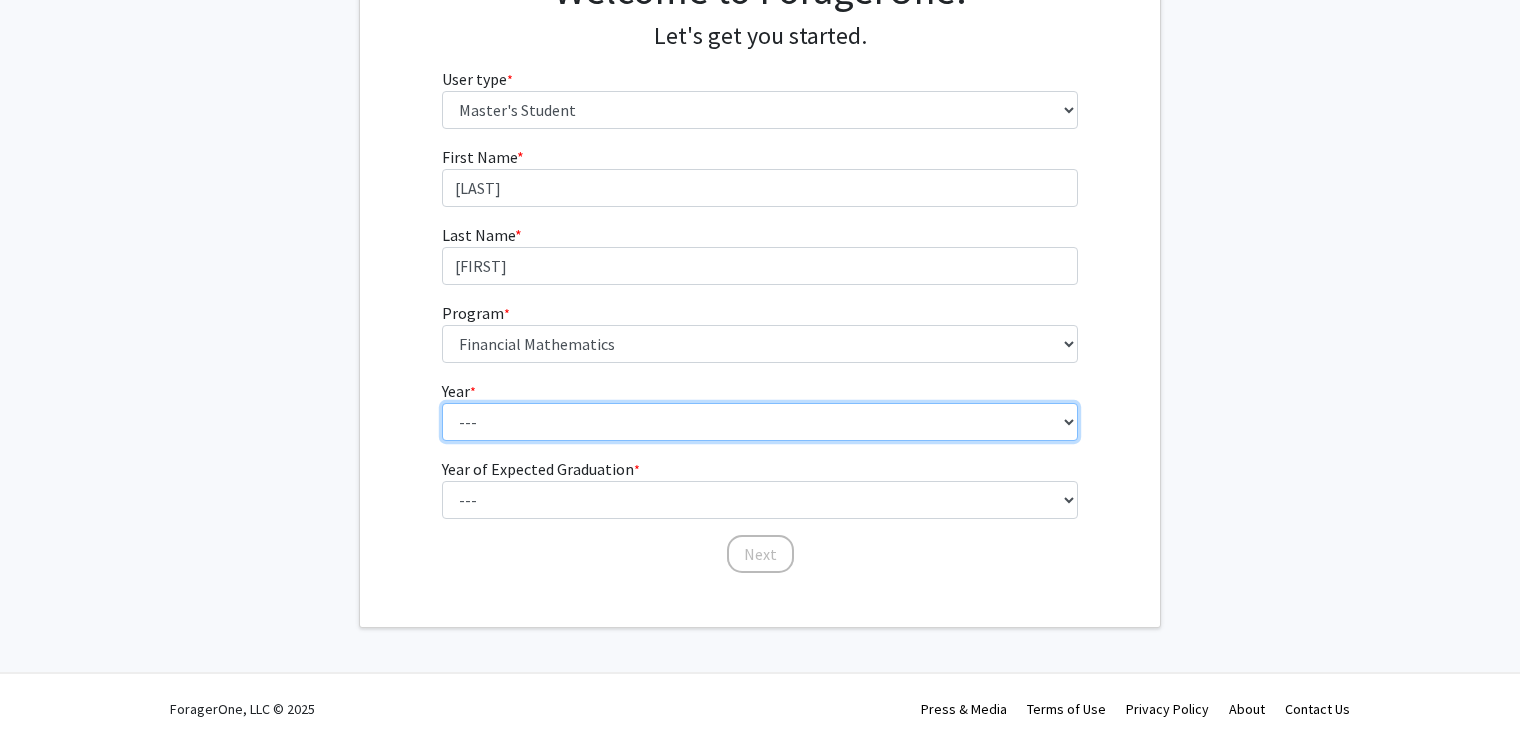 click on "---  First Year   Second Year" at bounding box center (760, 422) 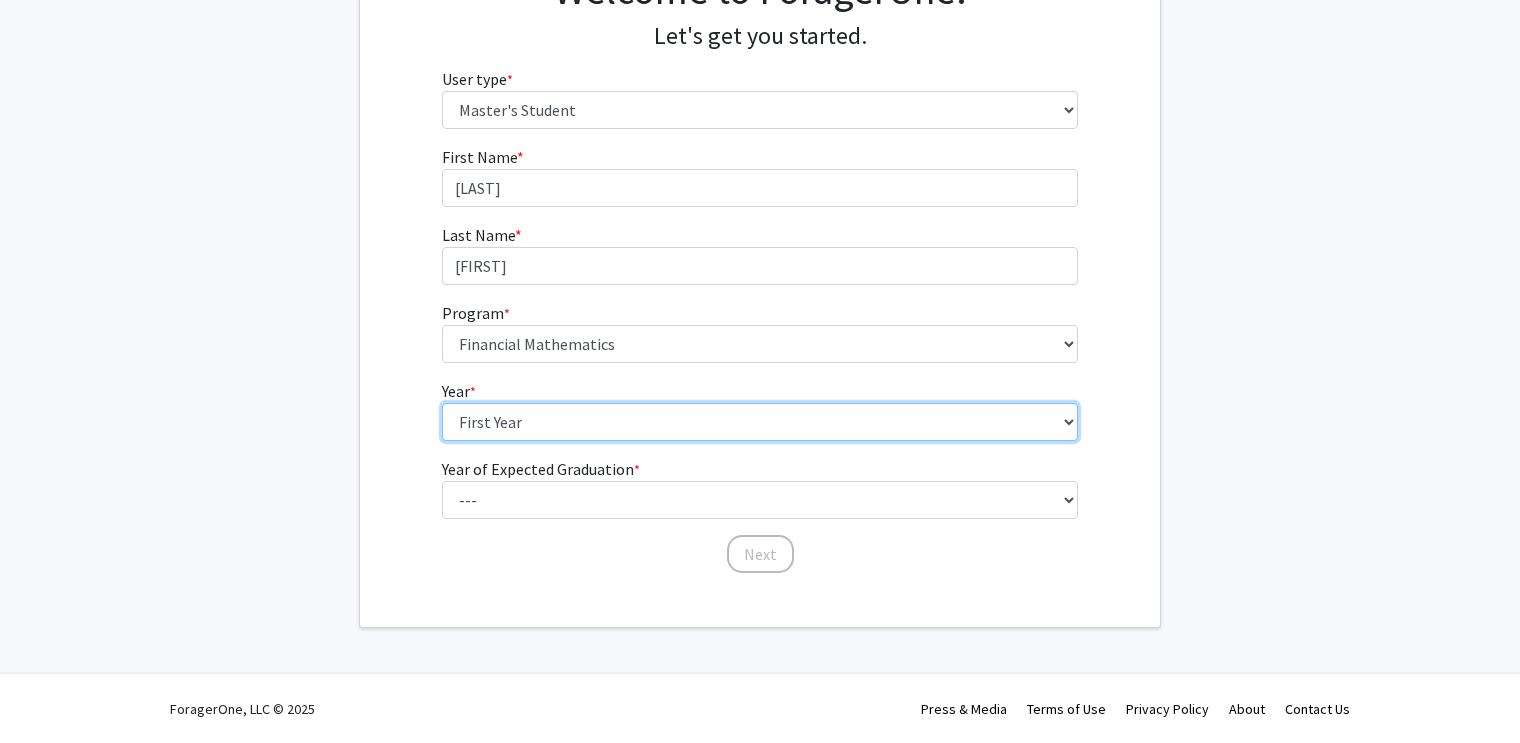 click on "---  First Year   Second Year" at bounding box center [760, 422] 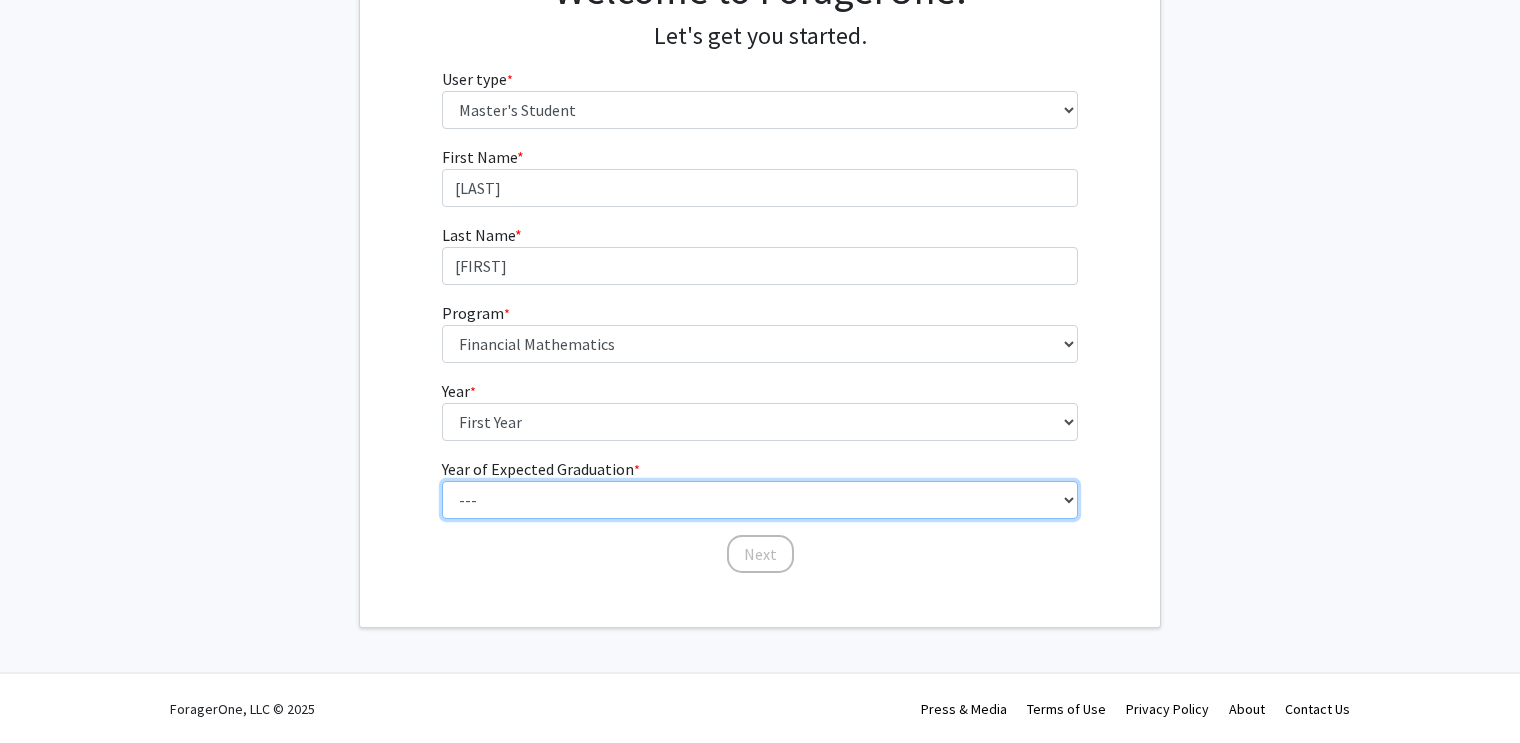 click on "---  2025   2026   2027   2028   2029   2030   2031   2032   2033   2034" at bounding box center (760, 500) 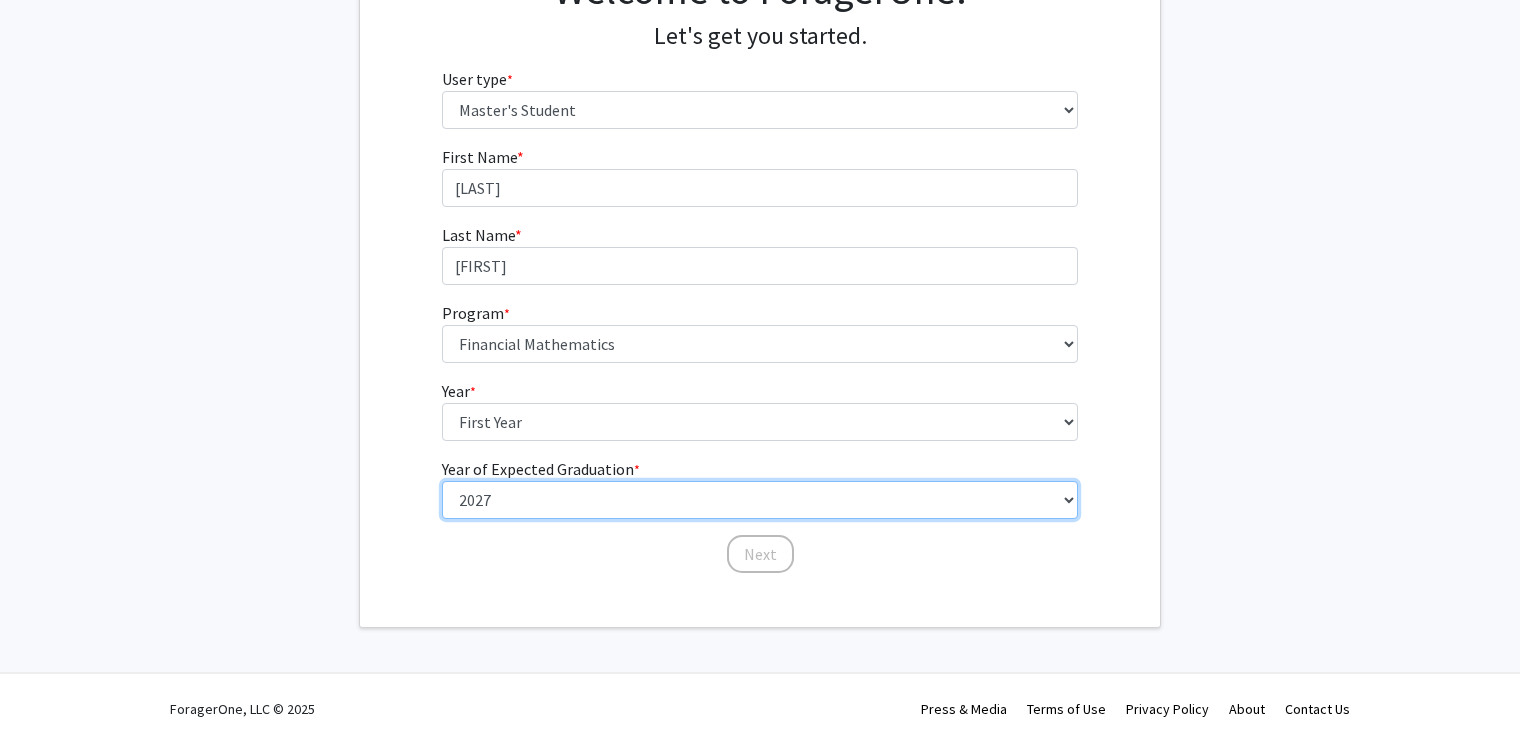 click on "---  2025   2026   2027   2028   2029   2030   2031   2032   2033   2034" at bounding box center (760, 500) 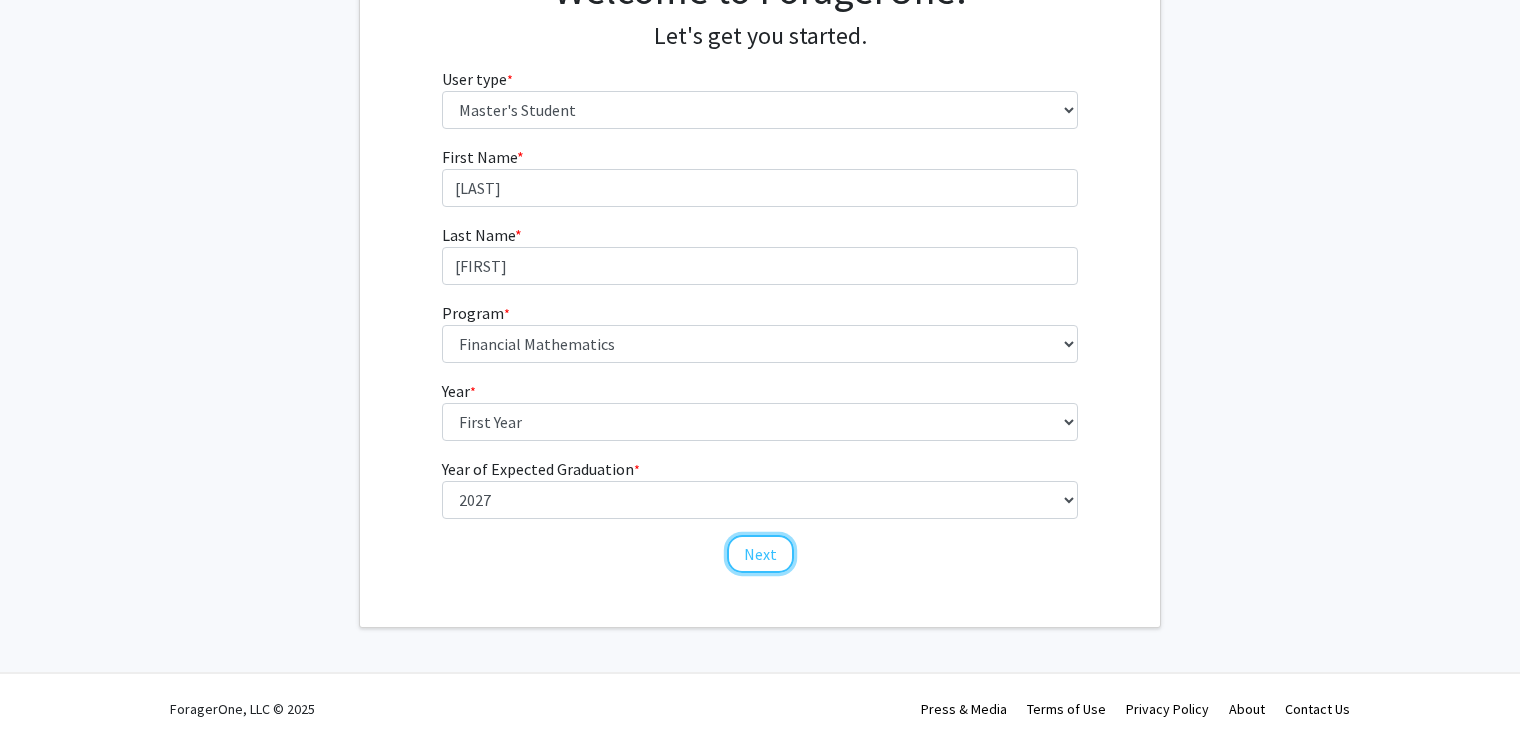 click on "Next" at bounding box center [760, 554] 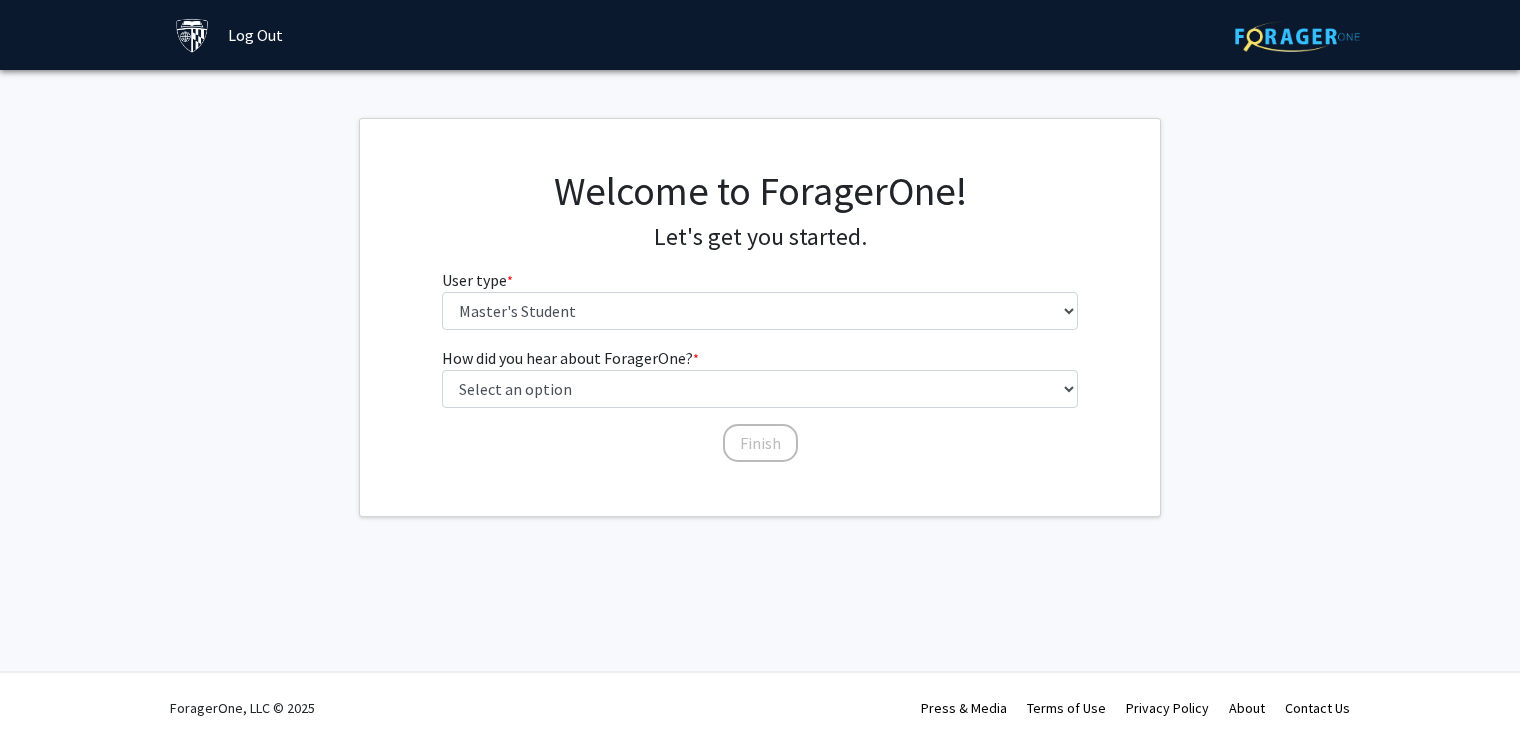 scroll, scrollTop: 0, scrollLeft: 0, axis: both 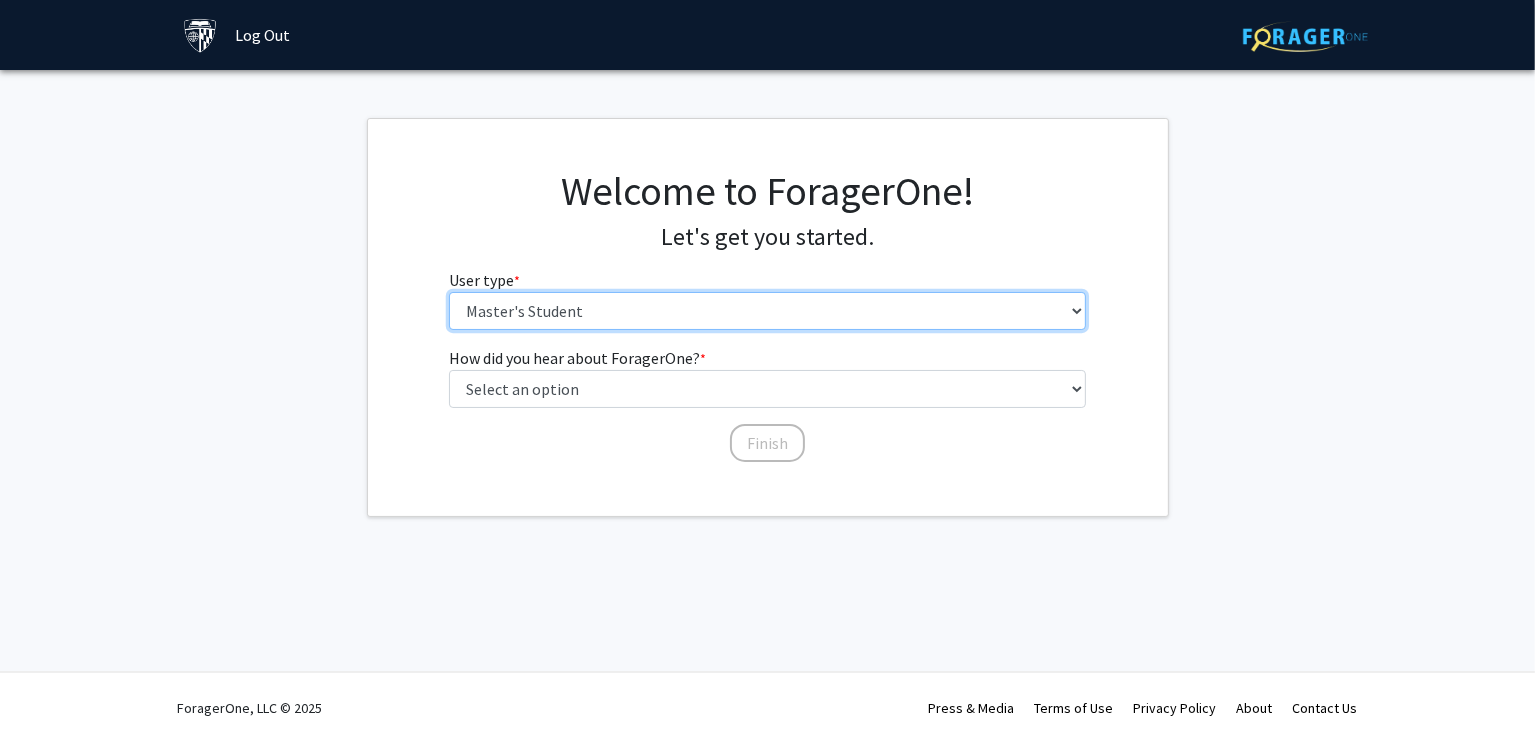 click on "Please tell us who you are  Undergraduate Student   Master's Student   Doctoral Candidate (PhD, MD, DMD, PharmD, etc.)   Postdoctoral Researcher / Research Staff / Medical Resident / Medical Fellow   Faculty   Administrative Staff" at bounding box center (767, 311) 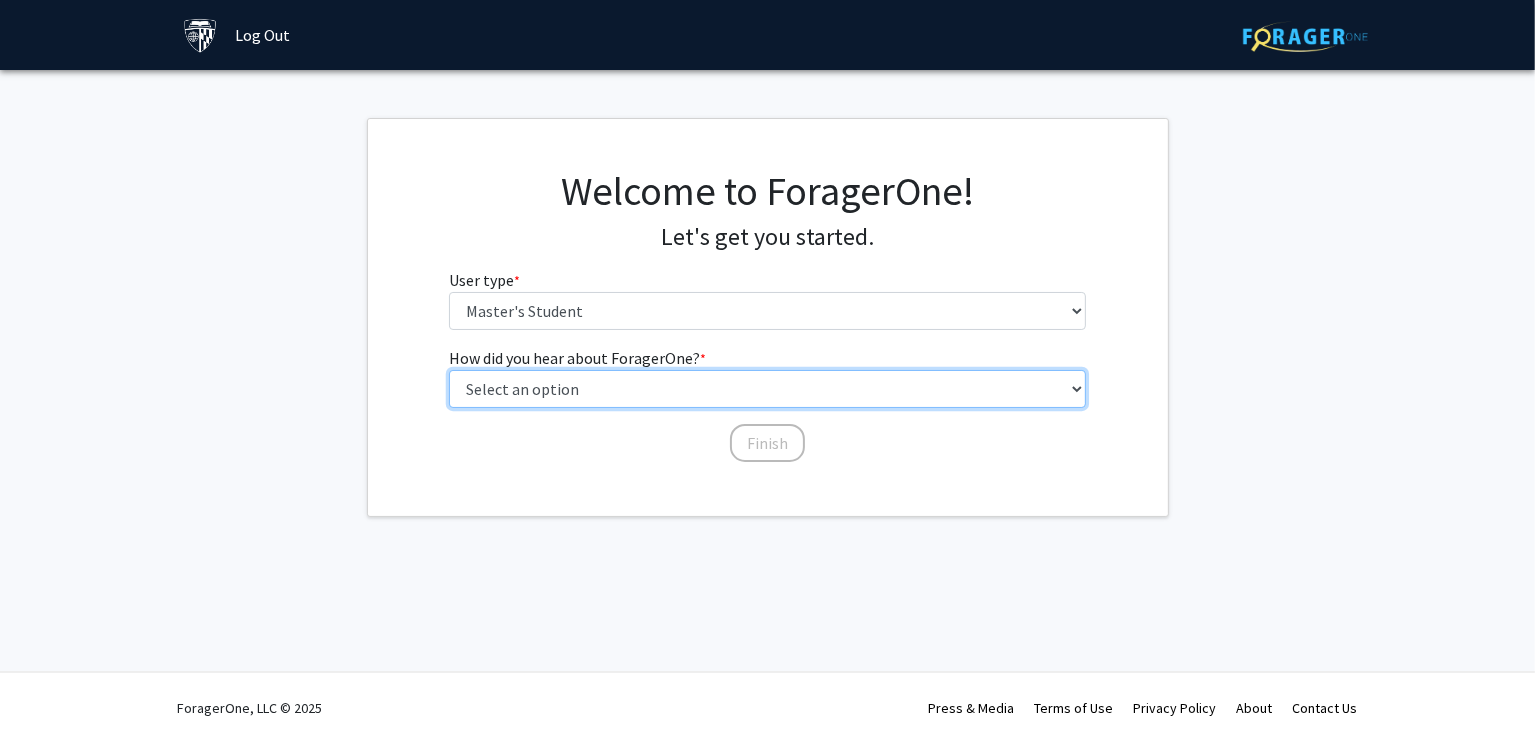 click on "Select an option  Peer/student recommendation   Faculty/staff recommendation   University website   University email or newsletter   Other" at bounding box center [767, 389] 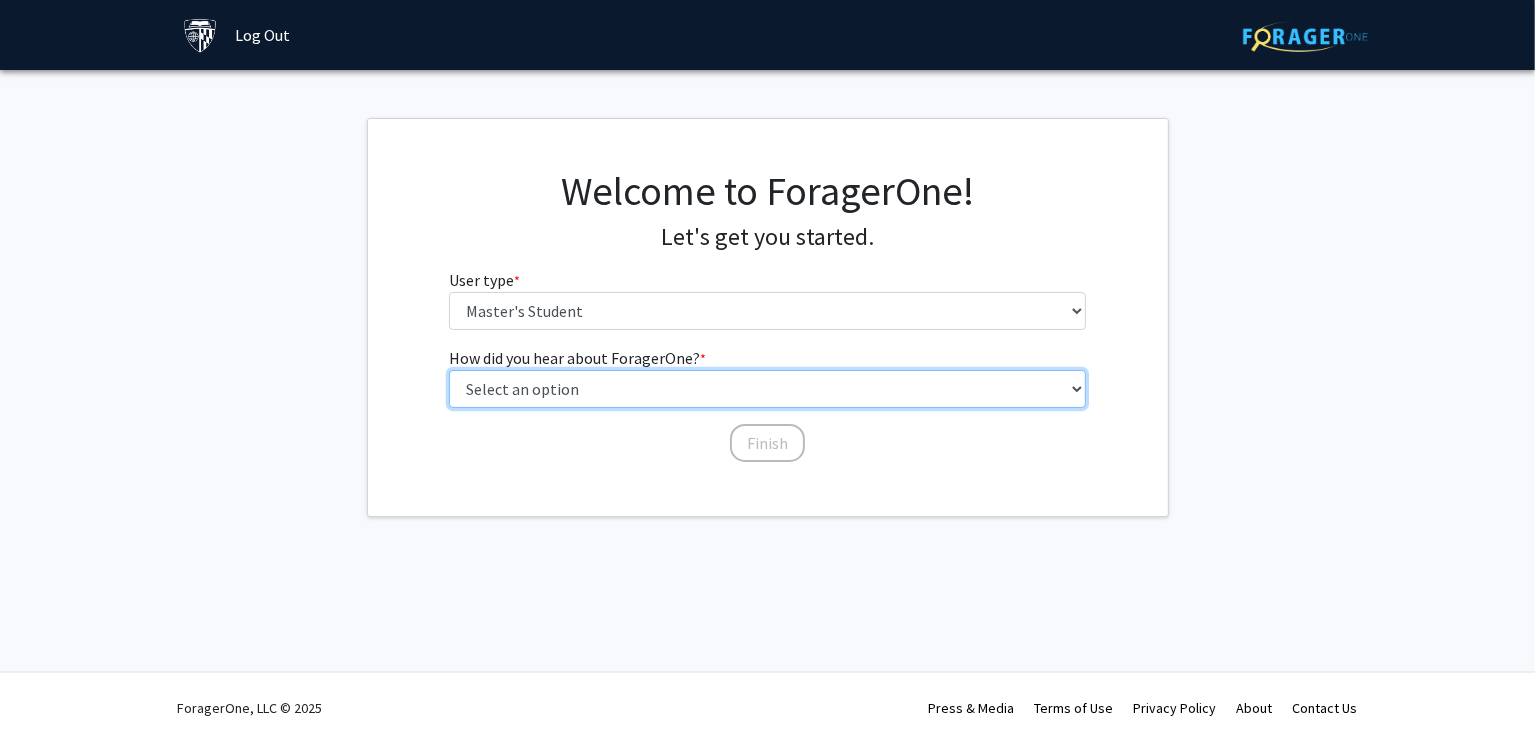 select on "3: university_website" 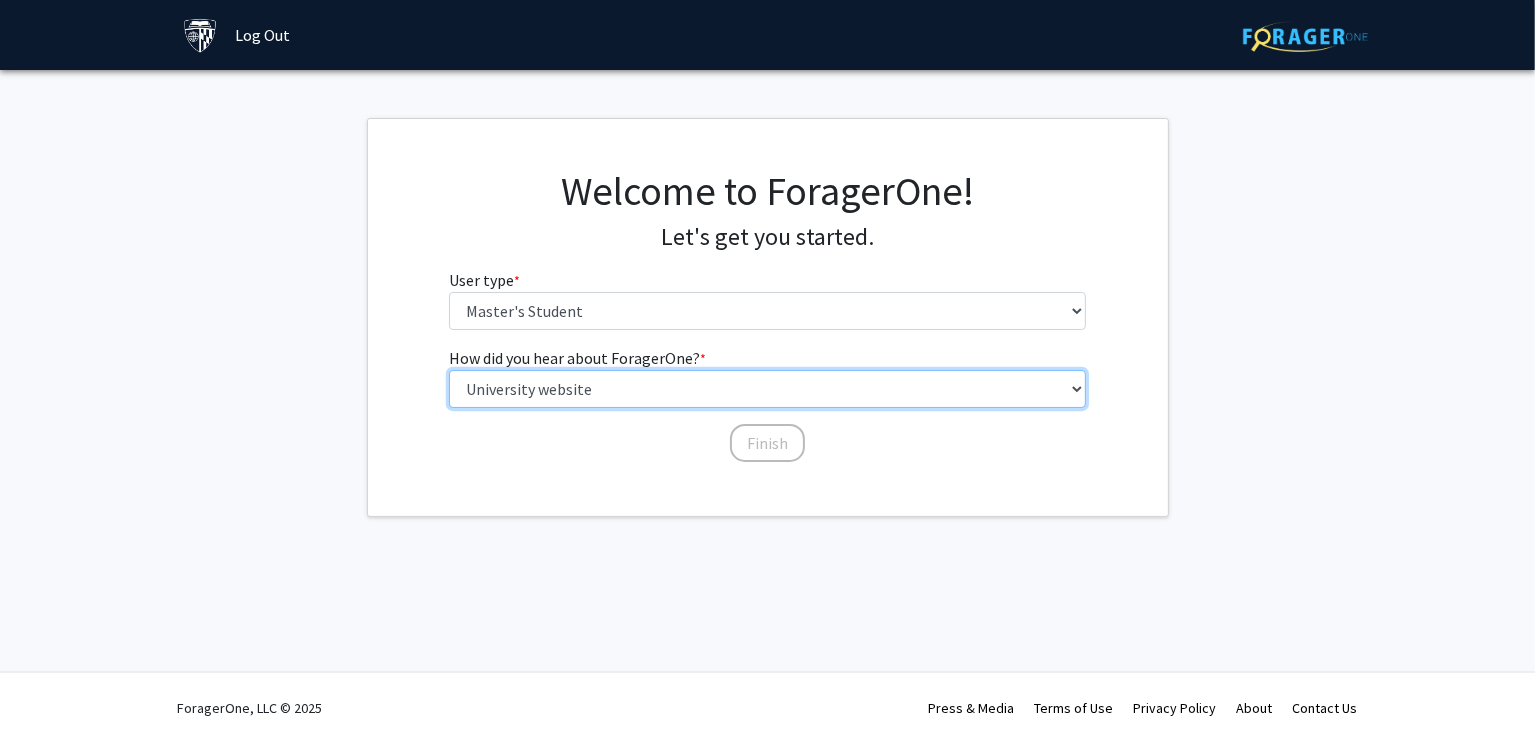 click on "Select an option  Peer/student recommendation   Faculty/staff recommendation   University website   University email or newsletter   Other" at bounding box center [767, 389] 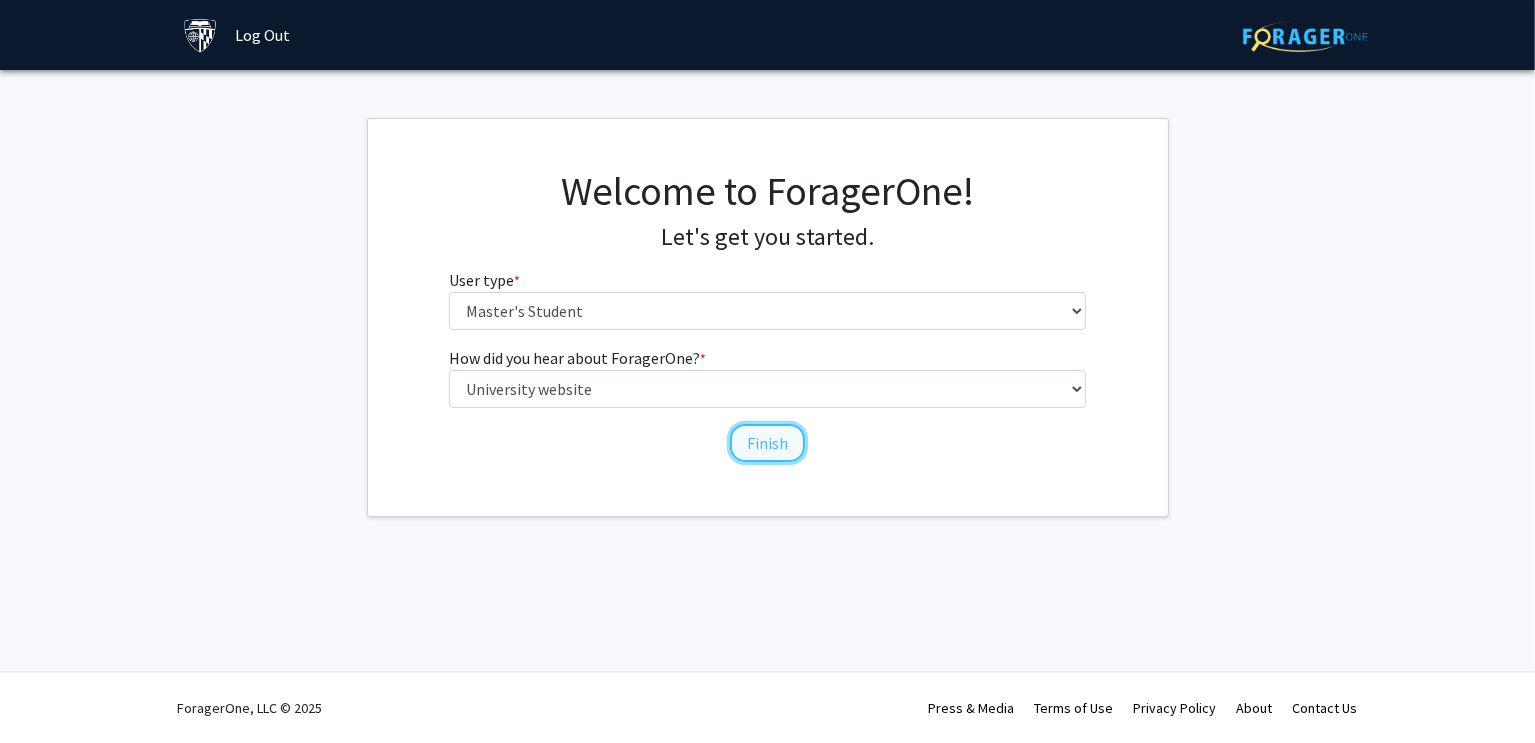 click on "Finish" at bounding box center [767, 443] 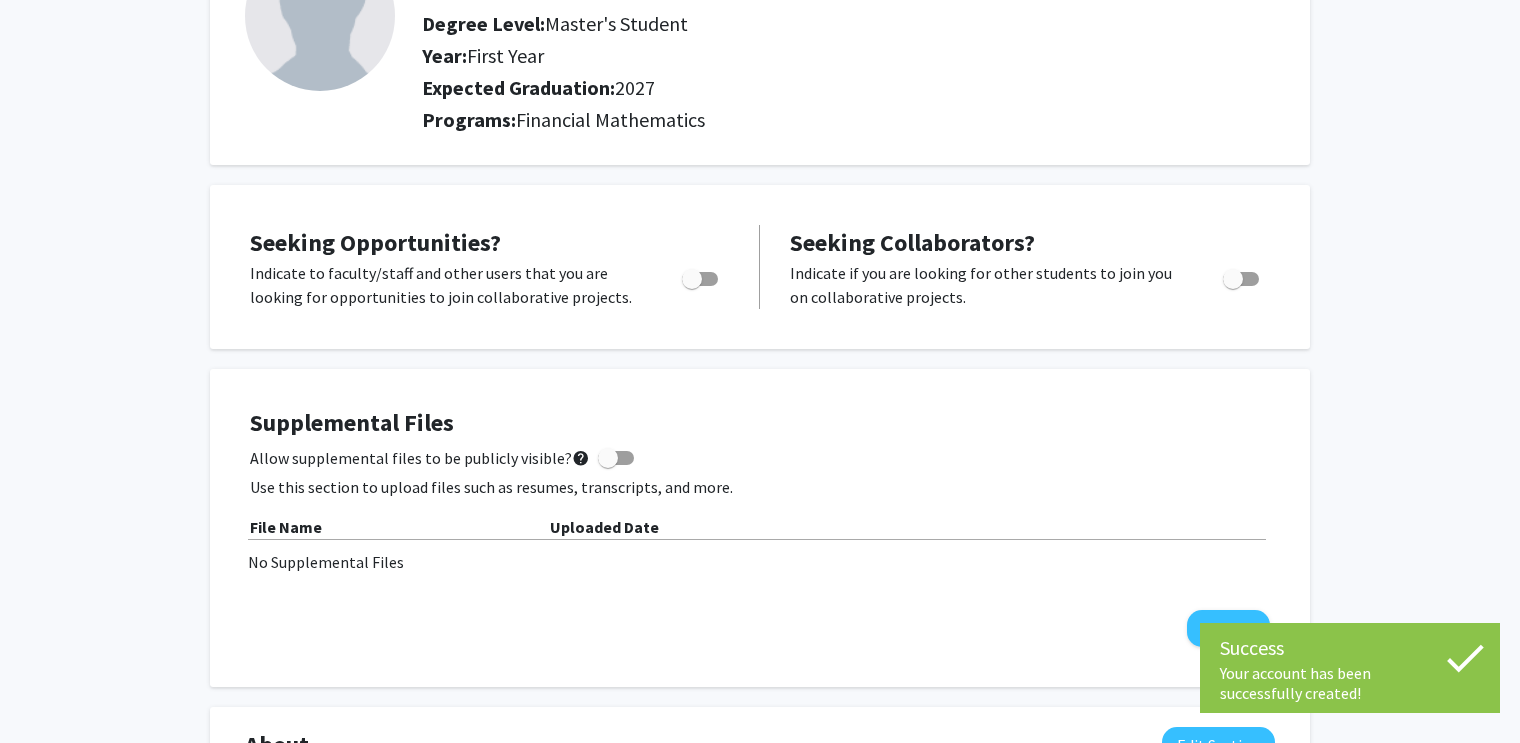 scroll, scrollTop: 200, scrollLeft: 0, axis: vertical 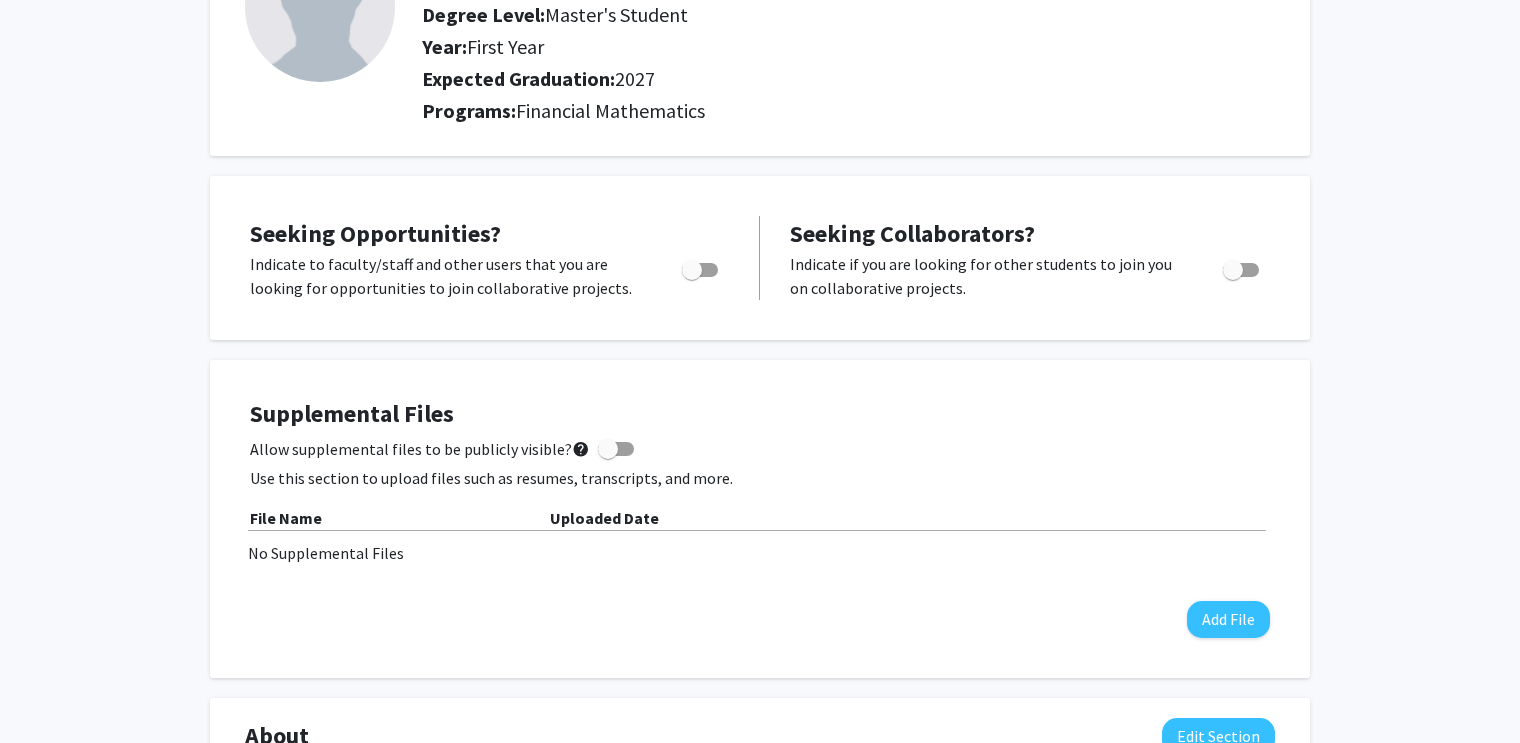 click at bounding box center (696, 270) 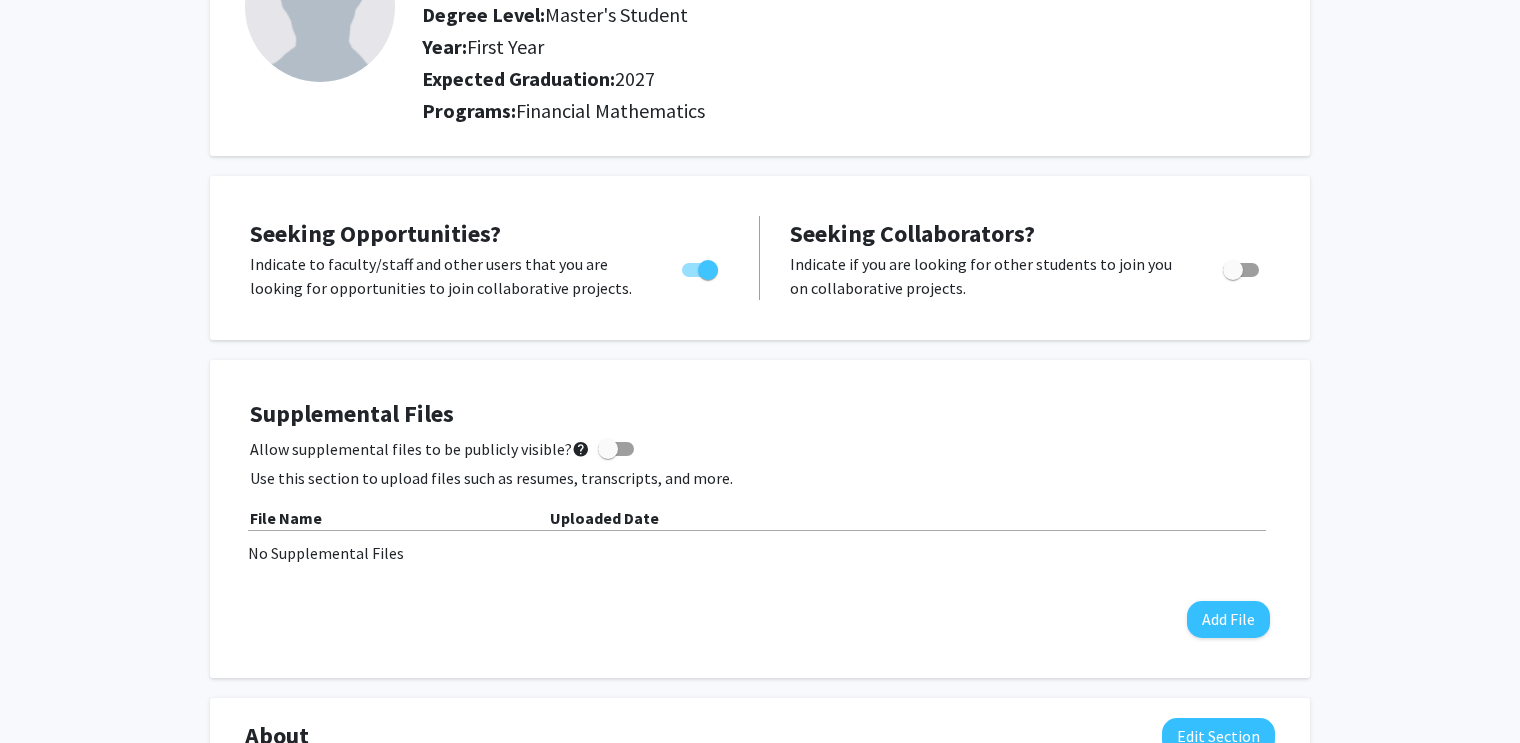 drag, startPoint x: 1229, startPoint y: 273, endPoint x: 1240, endPoint y: 271, distance: 11.18034 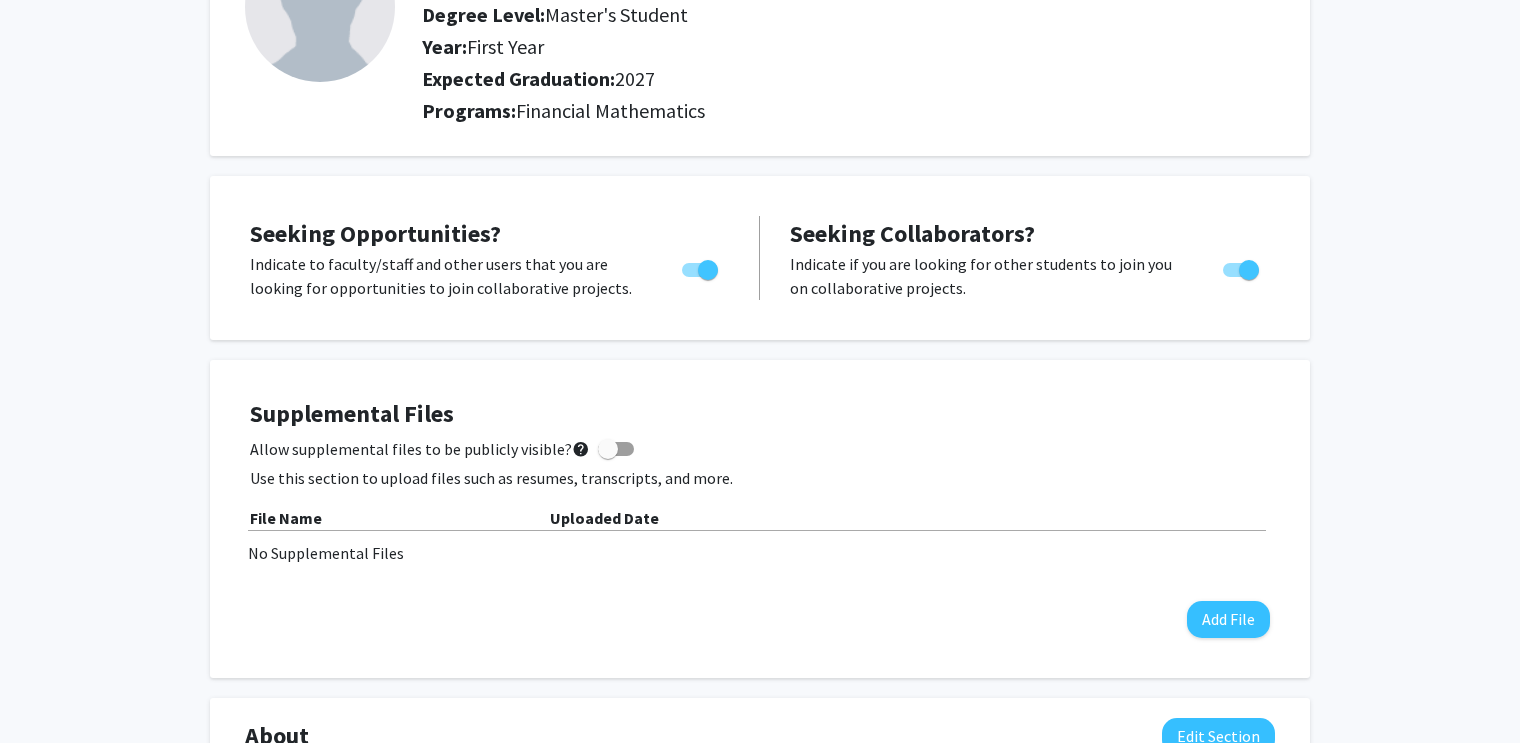 click at bounding box center (616, 449) 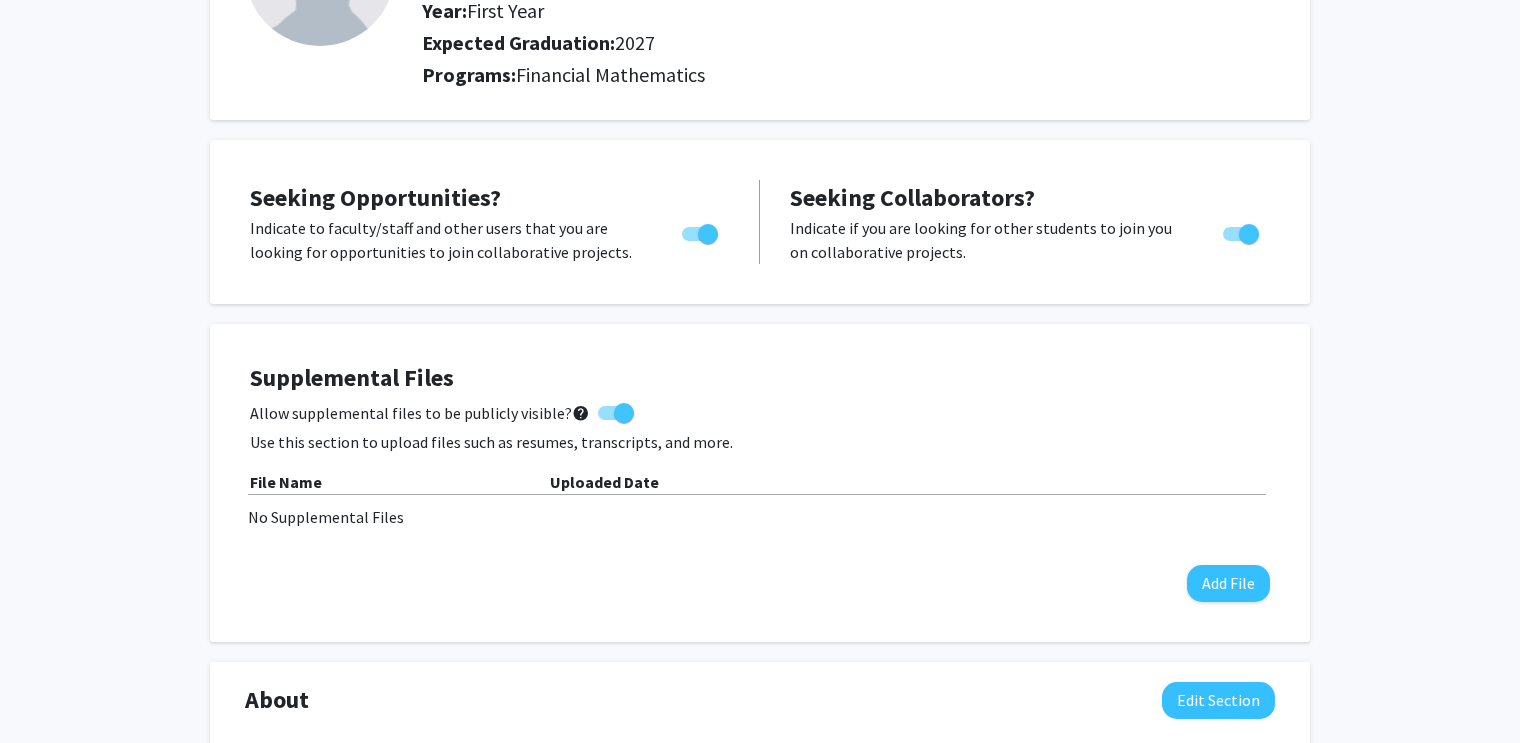 scroll, scrollTop: 300, scrollLeft: 0, axis: vertical 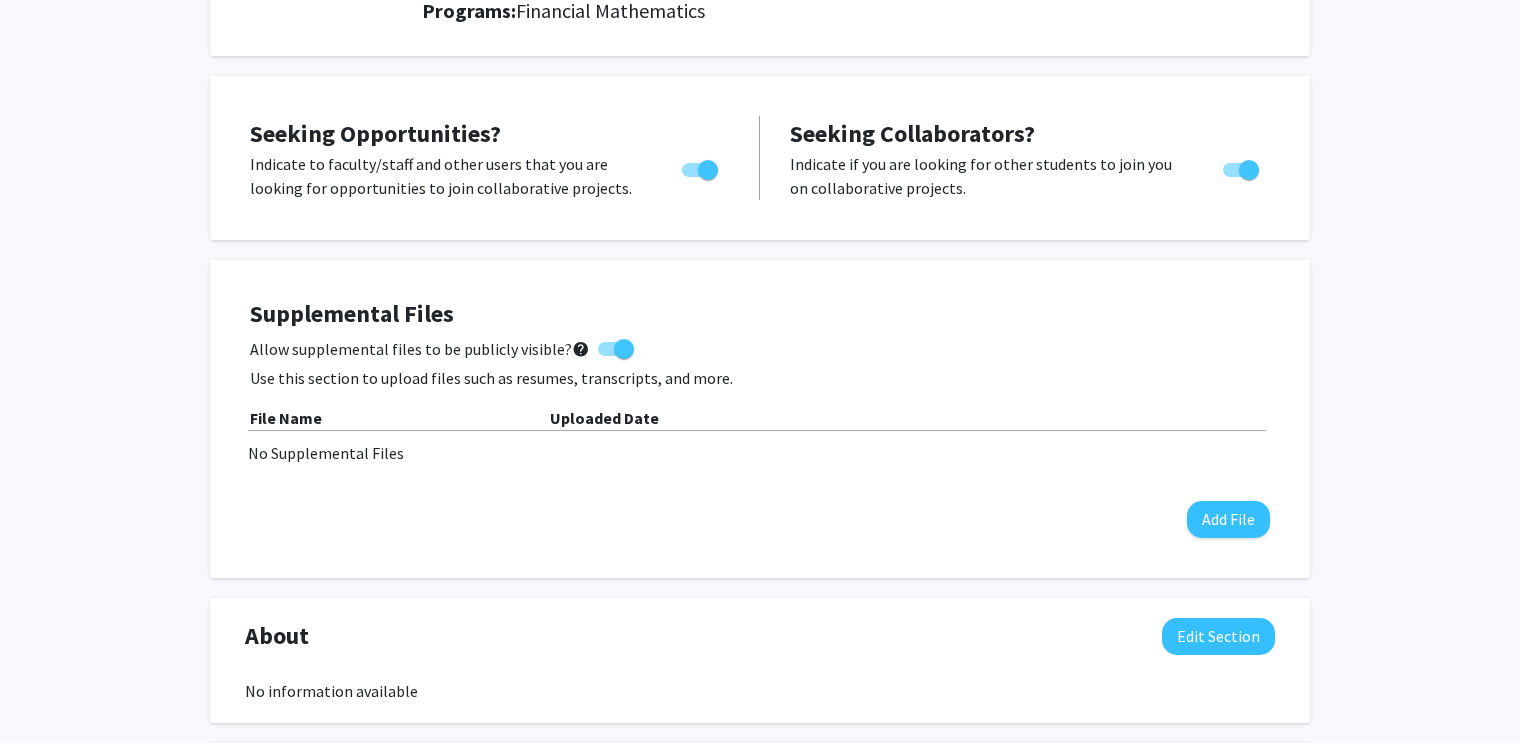 click at bounding box center (616, 349) 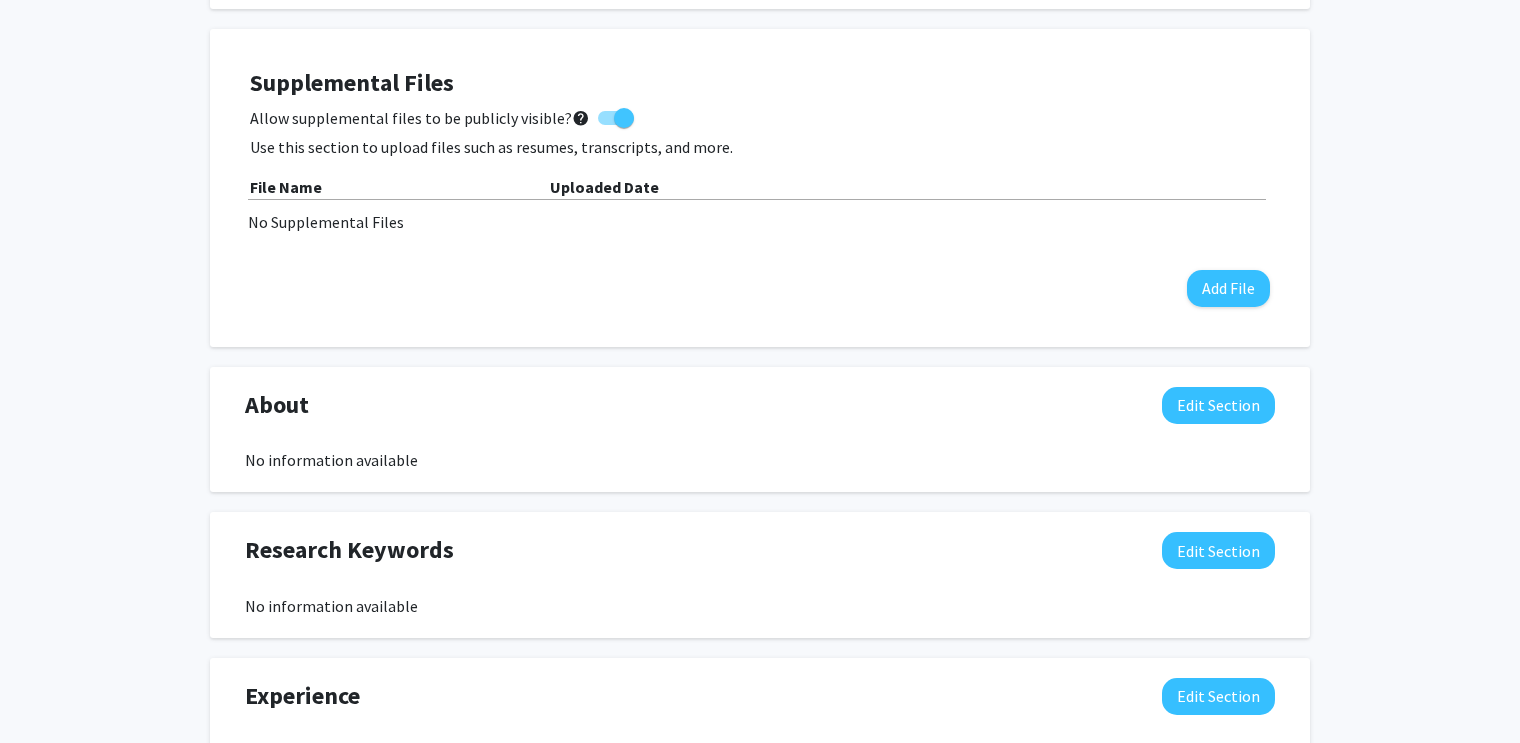 scroll, scrollTop: 300, scrollLeft: 0, axis: vertical 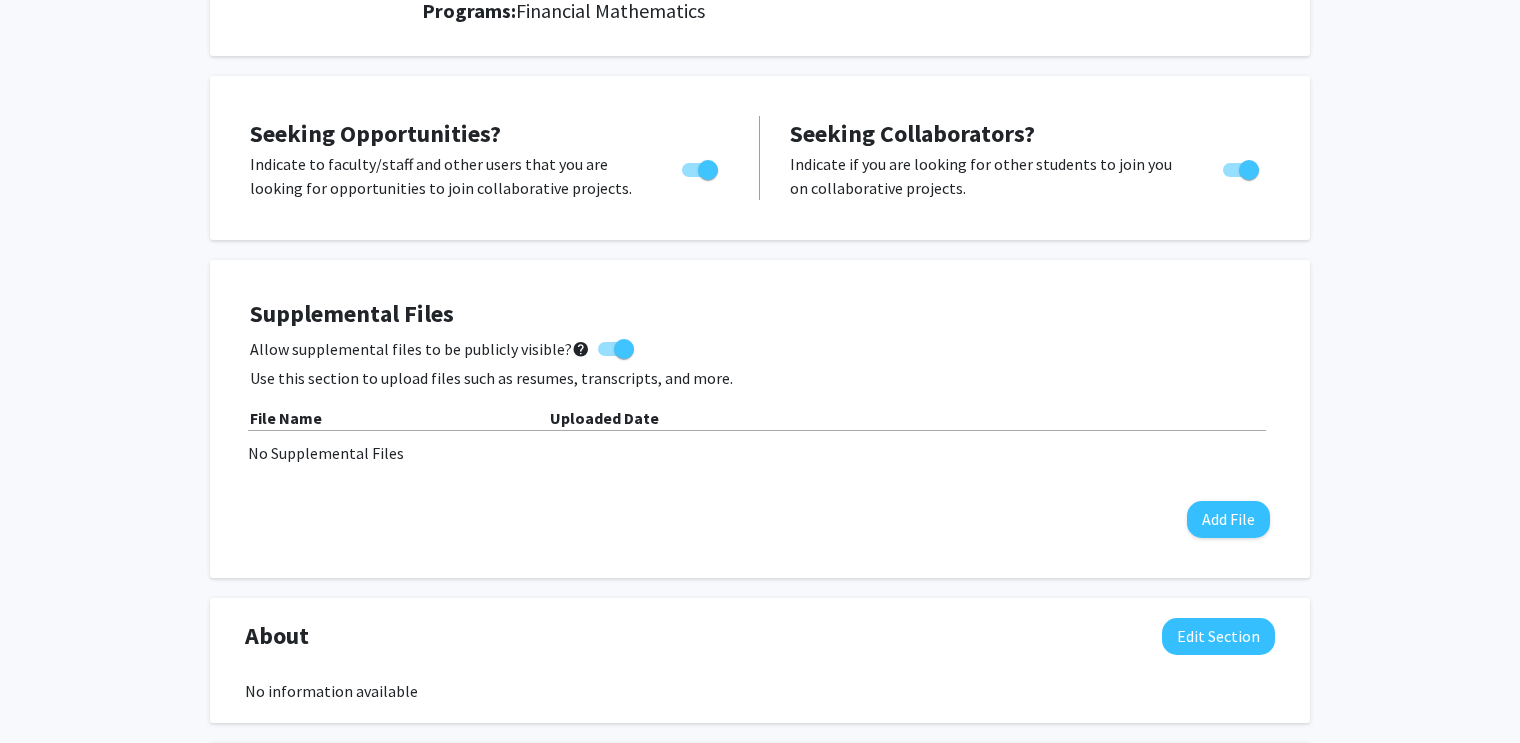 click at bounding box center [624, 349] 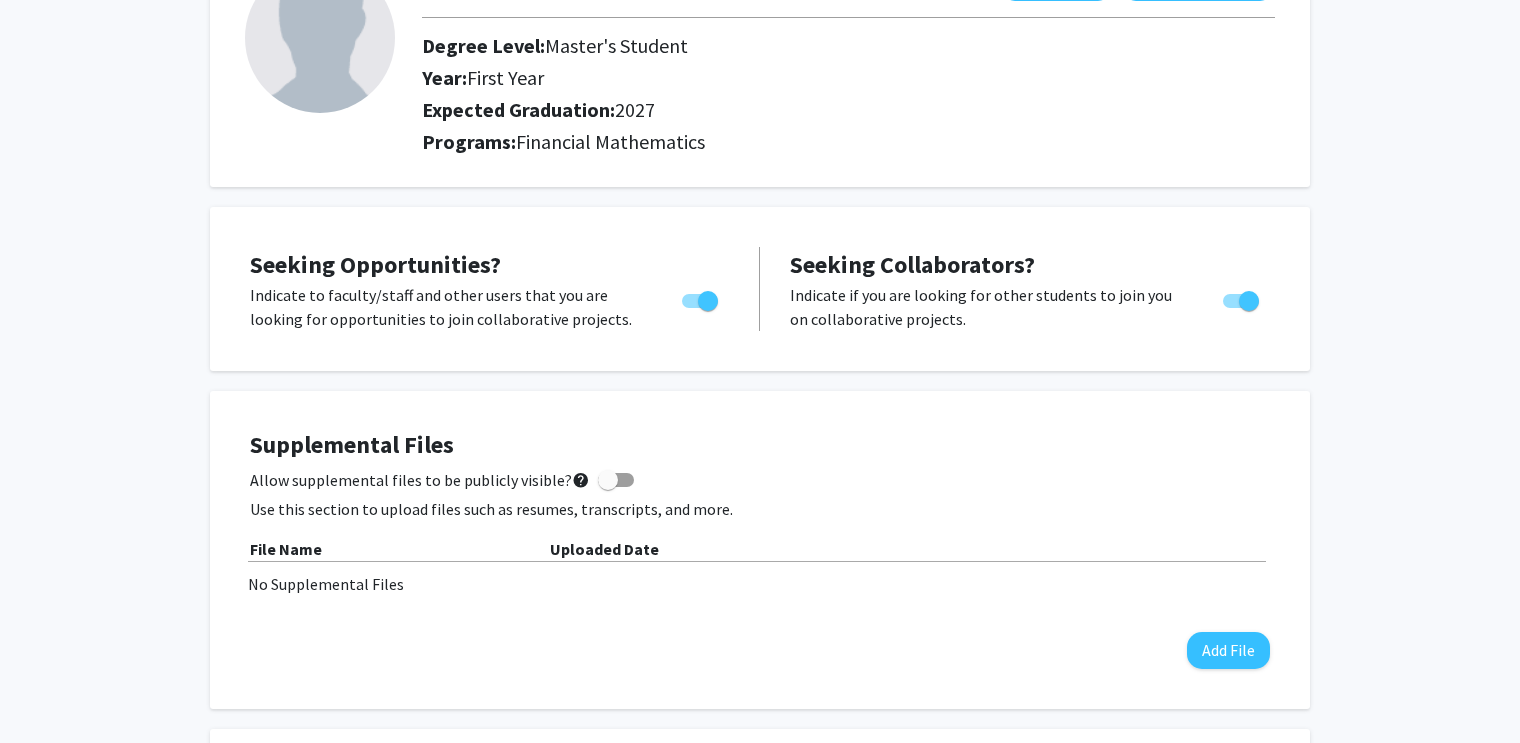 scroll, scrollTop: 0, scrollLeft: 0, axis: both 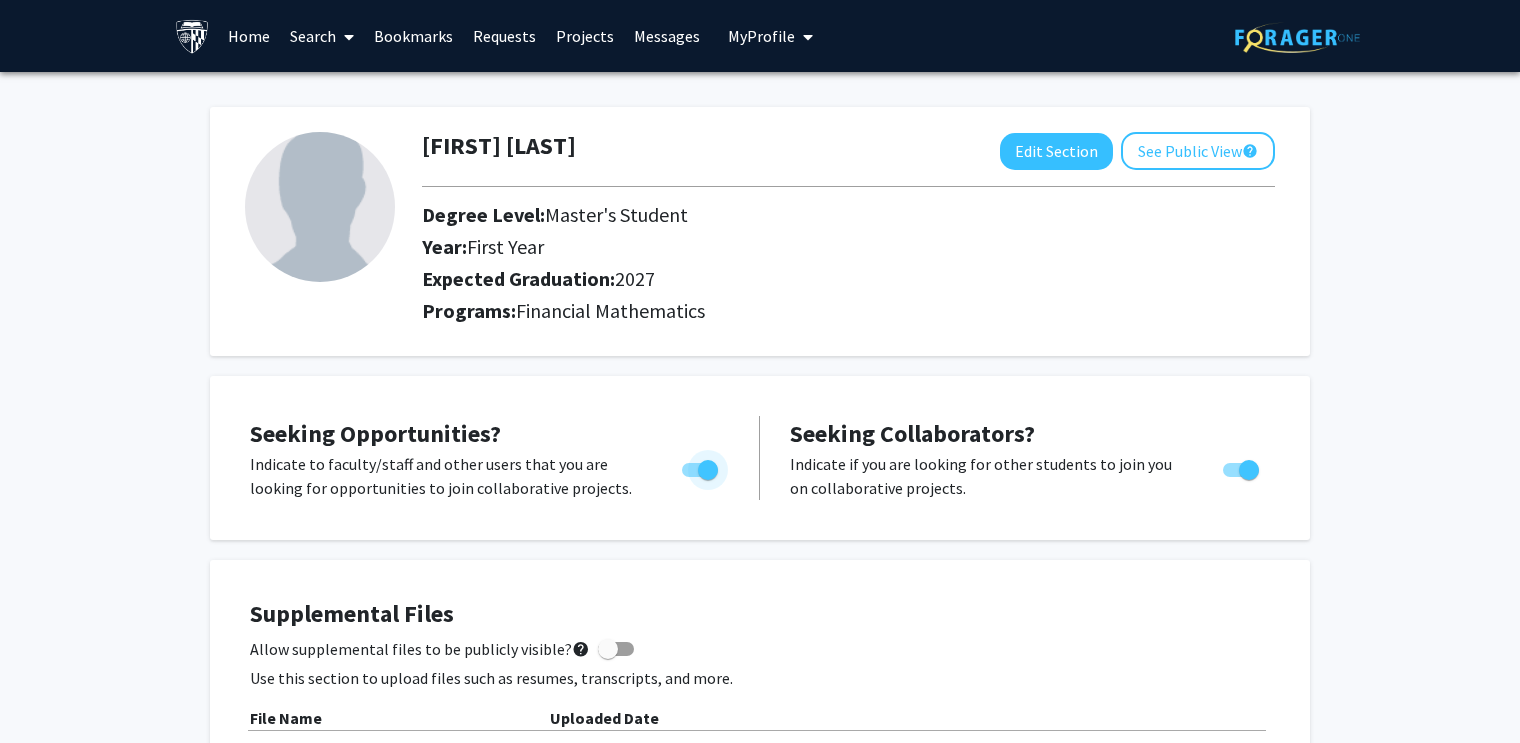 click at bounding box center (708, 470) 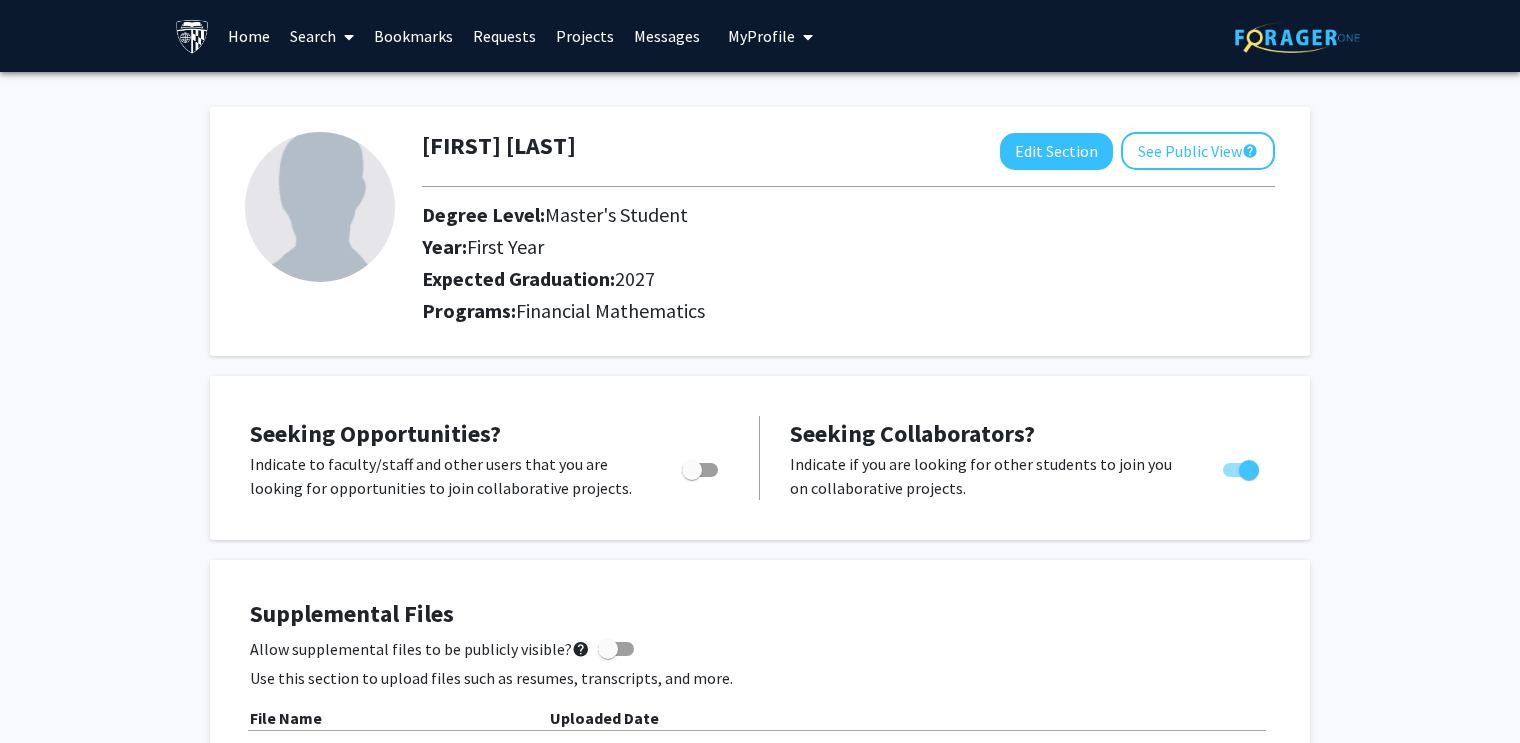click at bounding box center [1237, 470] 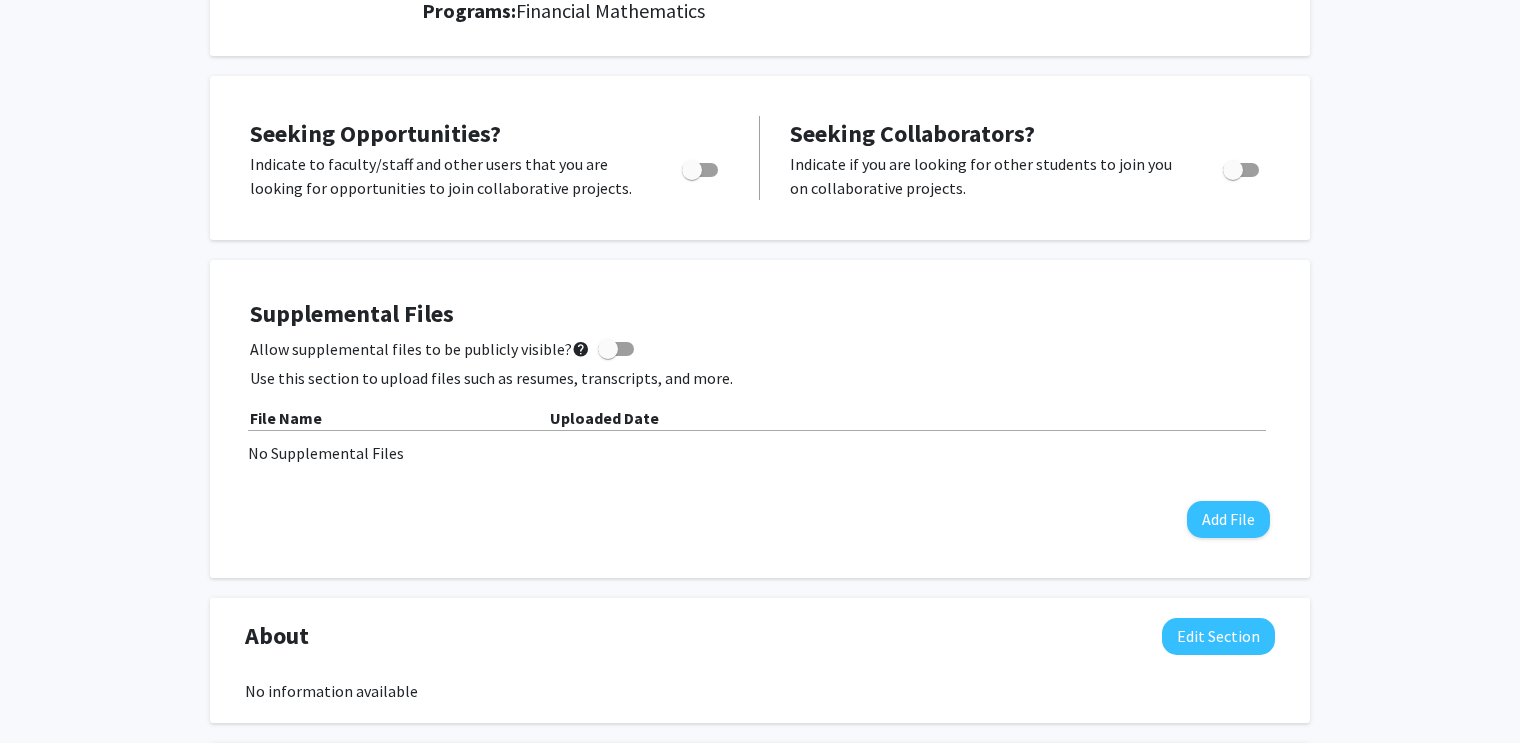 scroll, scrollTop: 0, scrollLeft: 0, axis: both 